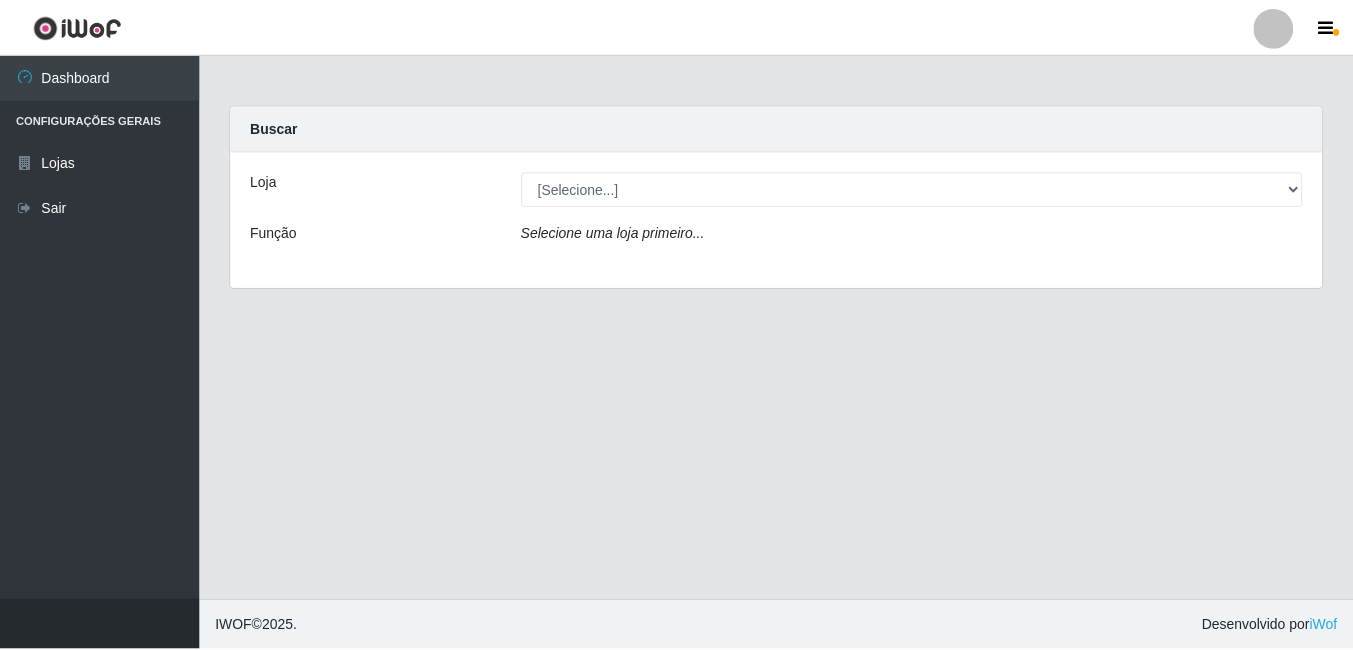 scroll, scrollTop: 0, scrollLeft: 0, axis: both 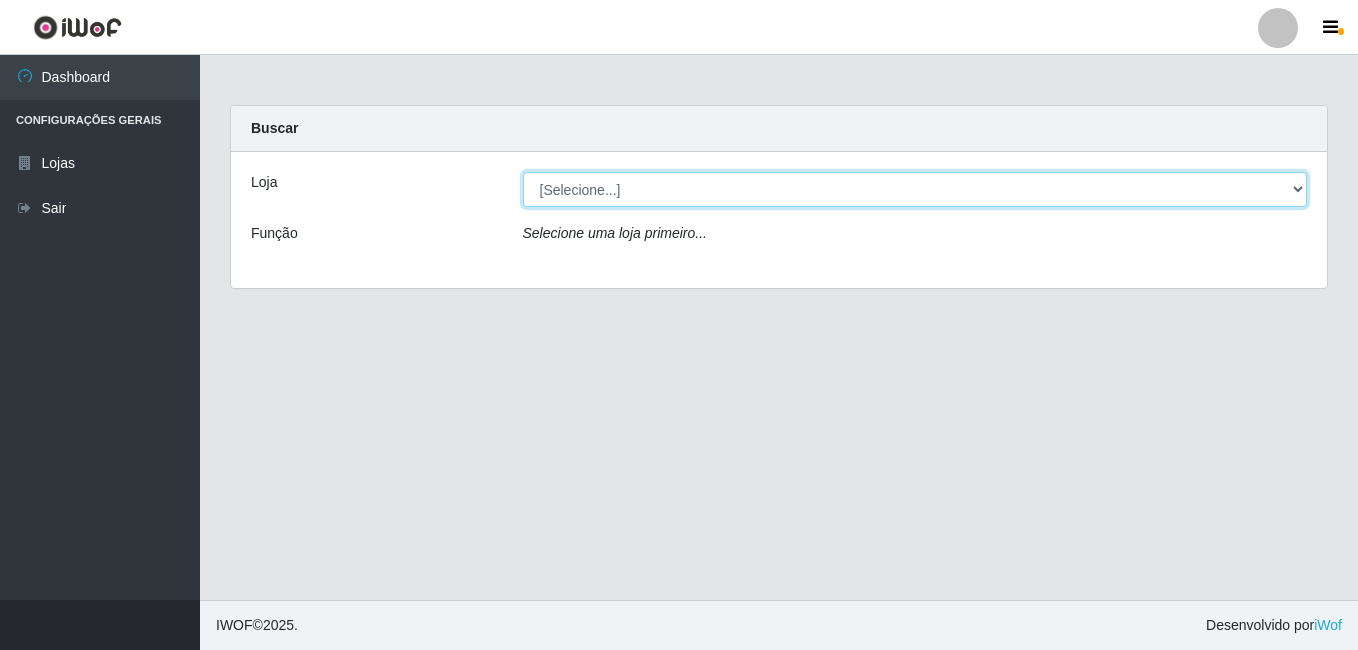 click on "[Selecione...] Bemais Supermercados - B9 Bessa" at bounding box center (915, 189) 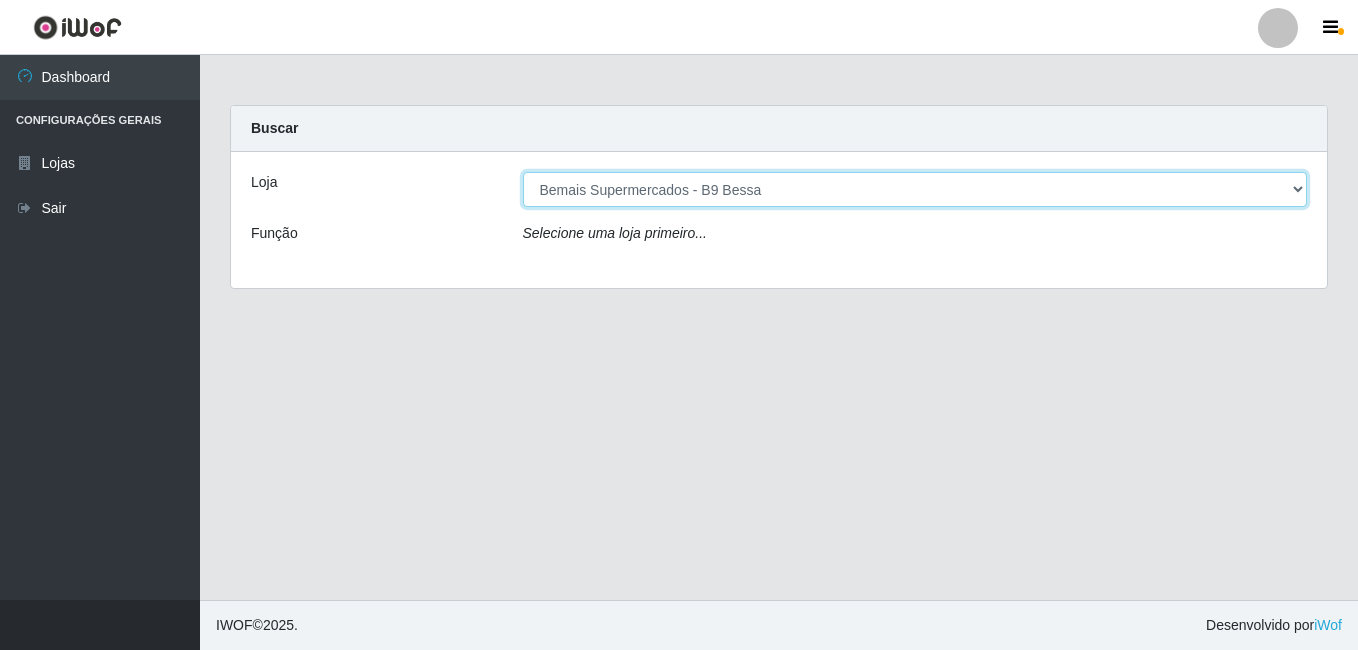 click on "[Selecione...] Bemais Supermercados - B9 Bessa" at bounding box center [915, 189] 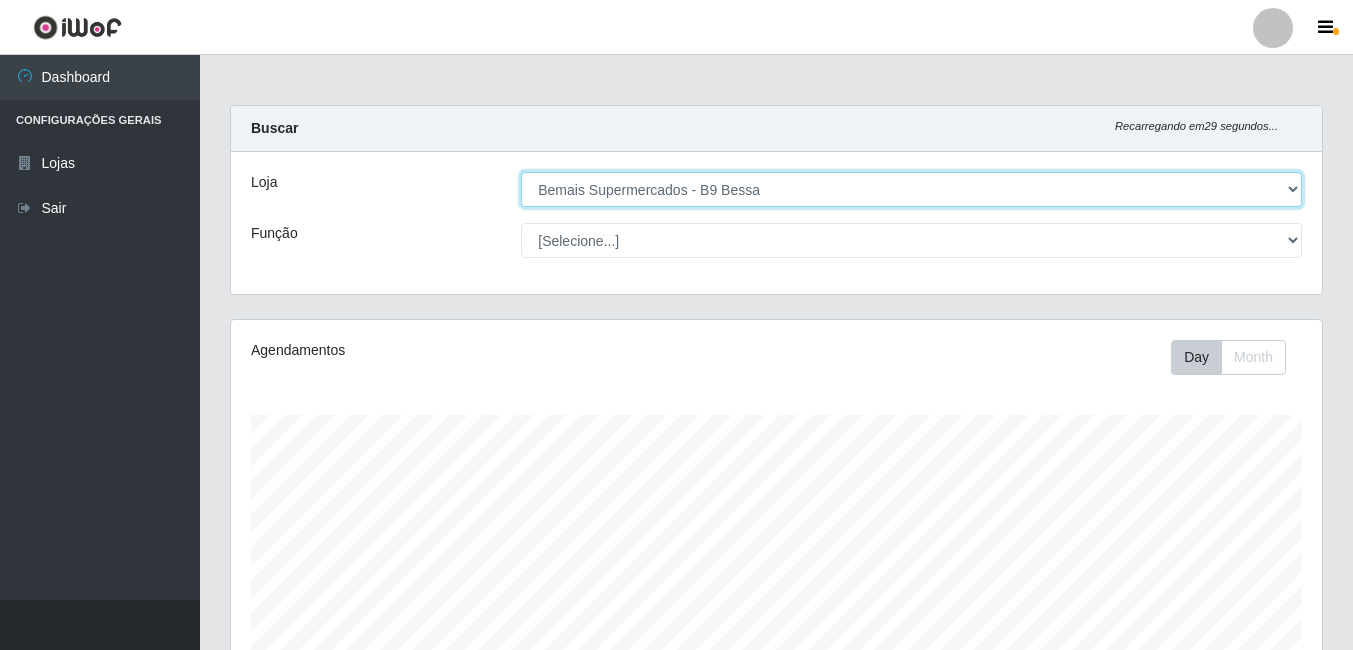 scroll, scrollTop: 999585, scrollLeft: 998909, axis: both 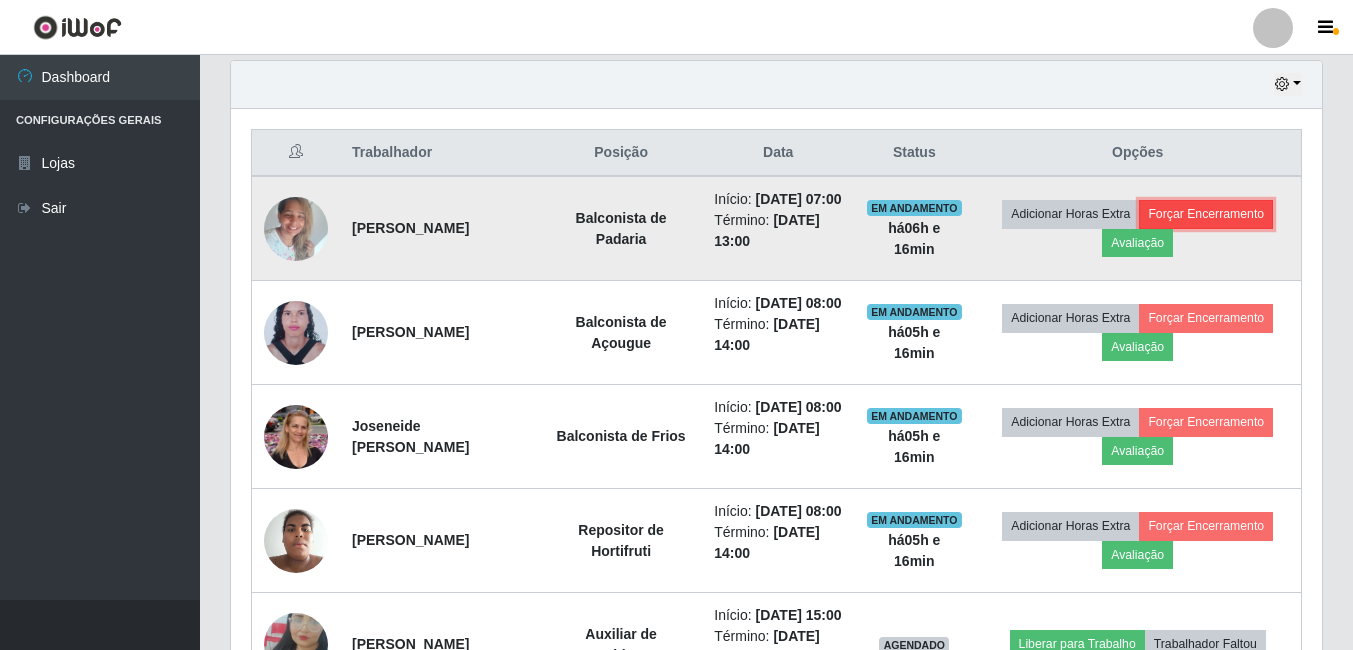 click on "Forçar Encerramento" at bounding box center [1206, 214] 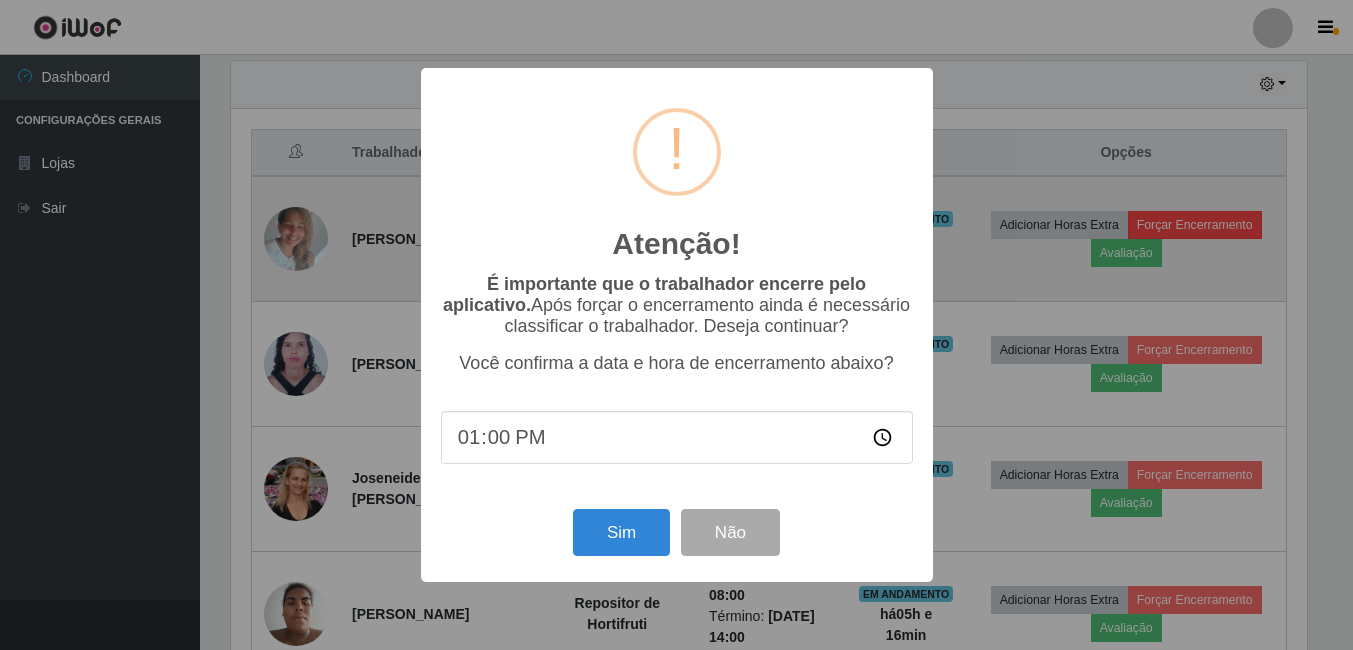 scroll, scrollTop: 999585, scrollLeft: 998919, axis: both 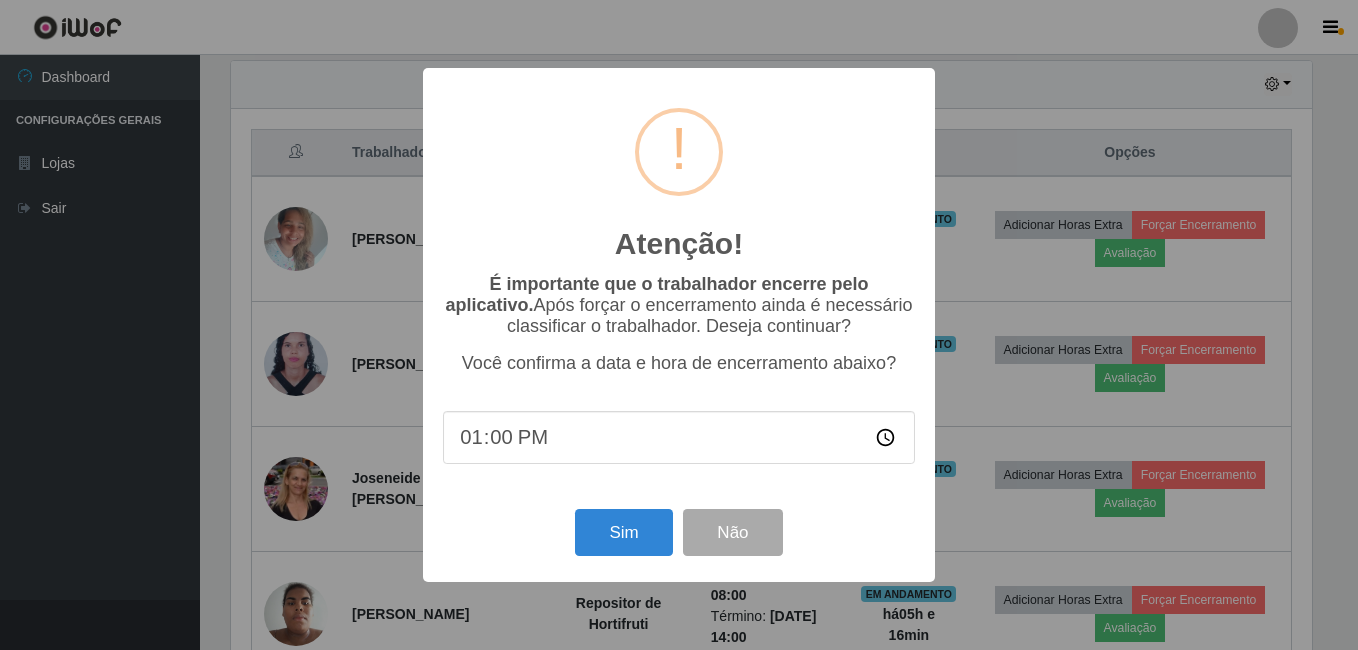 click on "Sim Não" at bounding box center [679, 532] 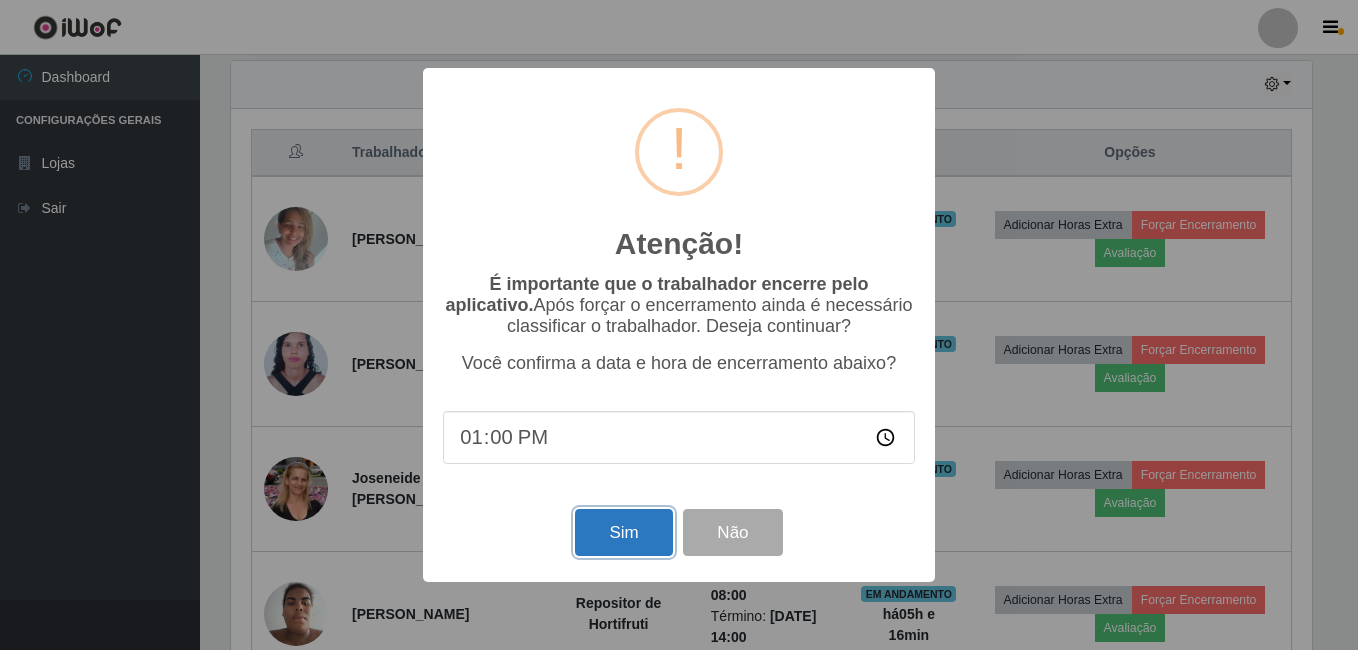 click on "Sim" at bounding box center [623, 532] 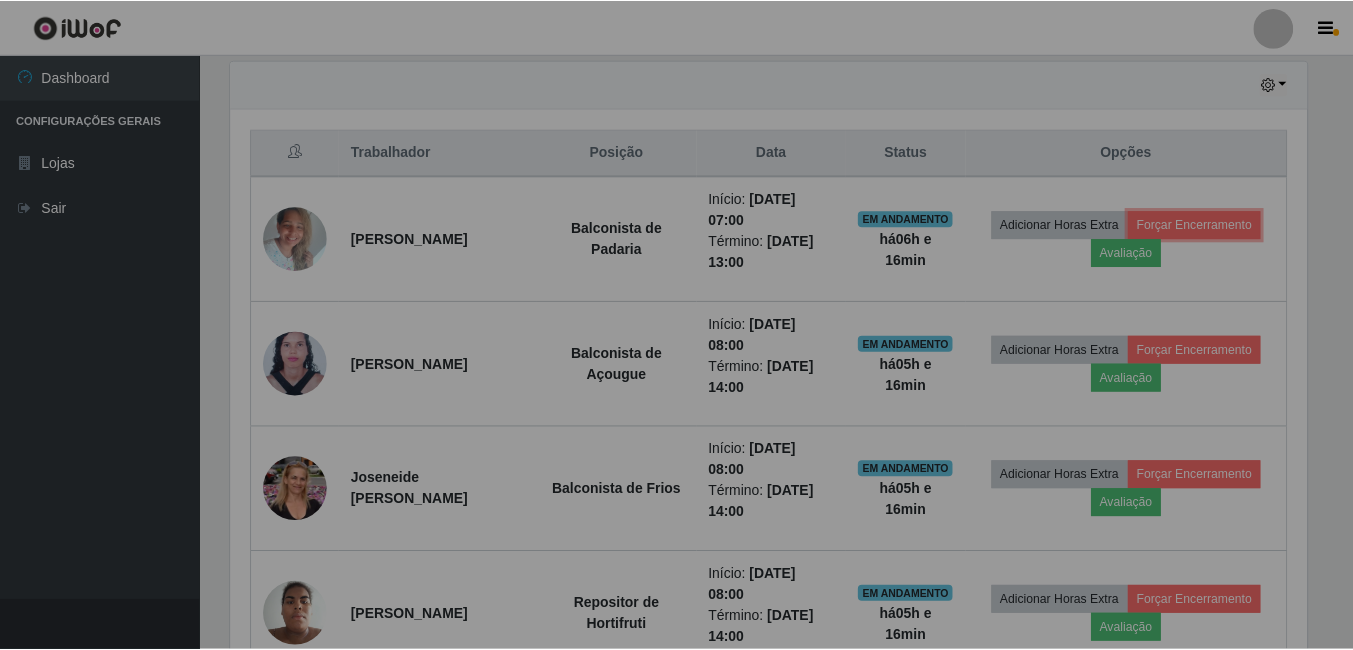 scroll, scrollTop: 999585, scrollLeft: 998909, axis: both 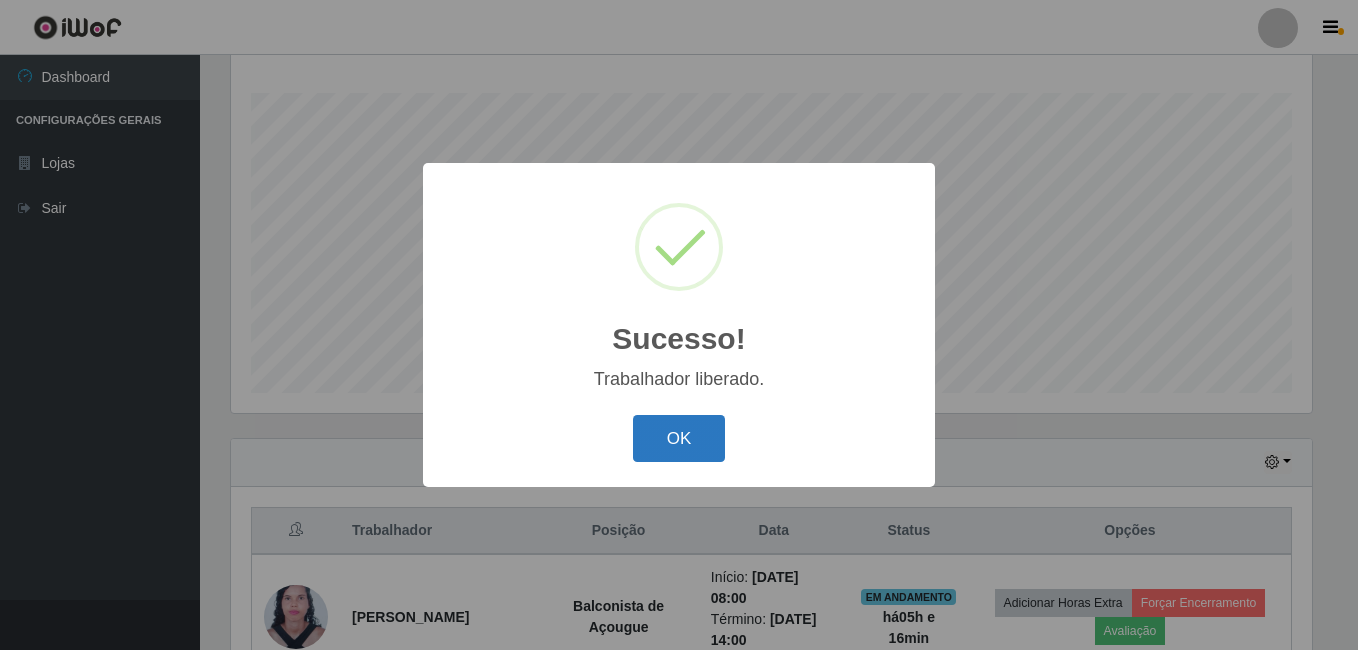 click on "OK" at bounding box center (679, 438) 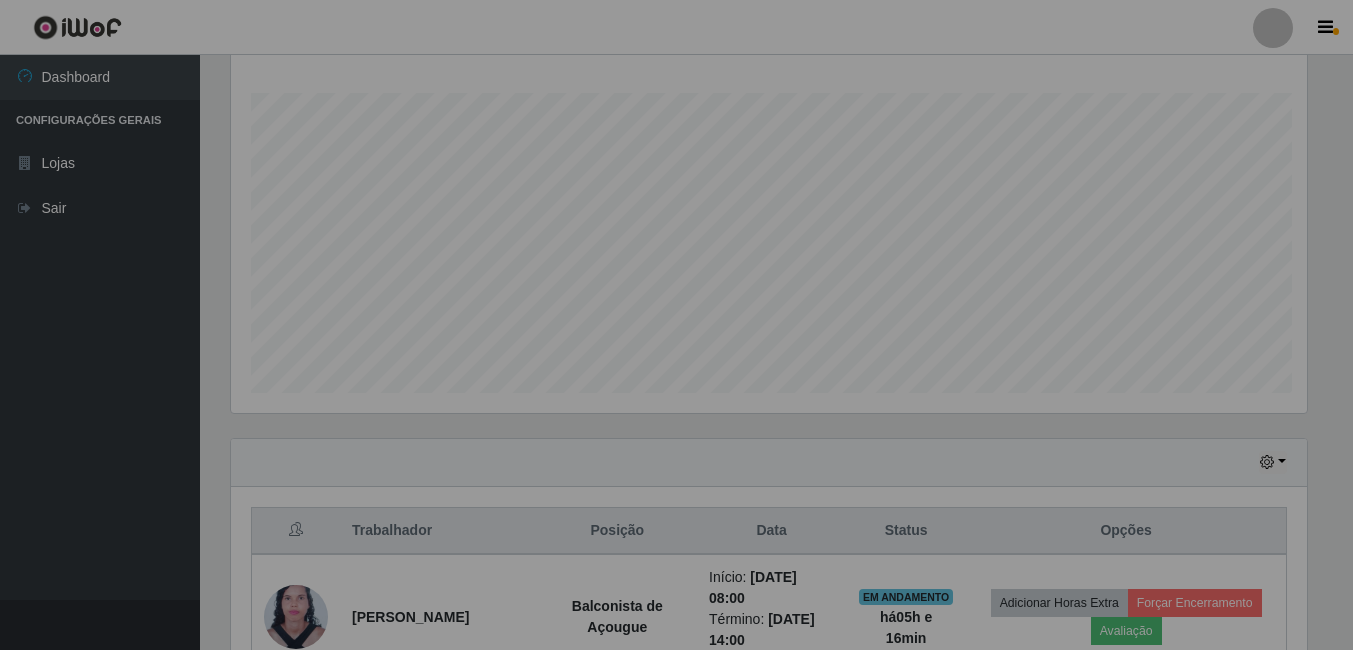 scroll, scrollTop: 999585, scrollLeft: 998909, axis: both 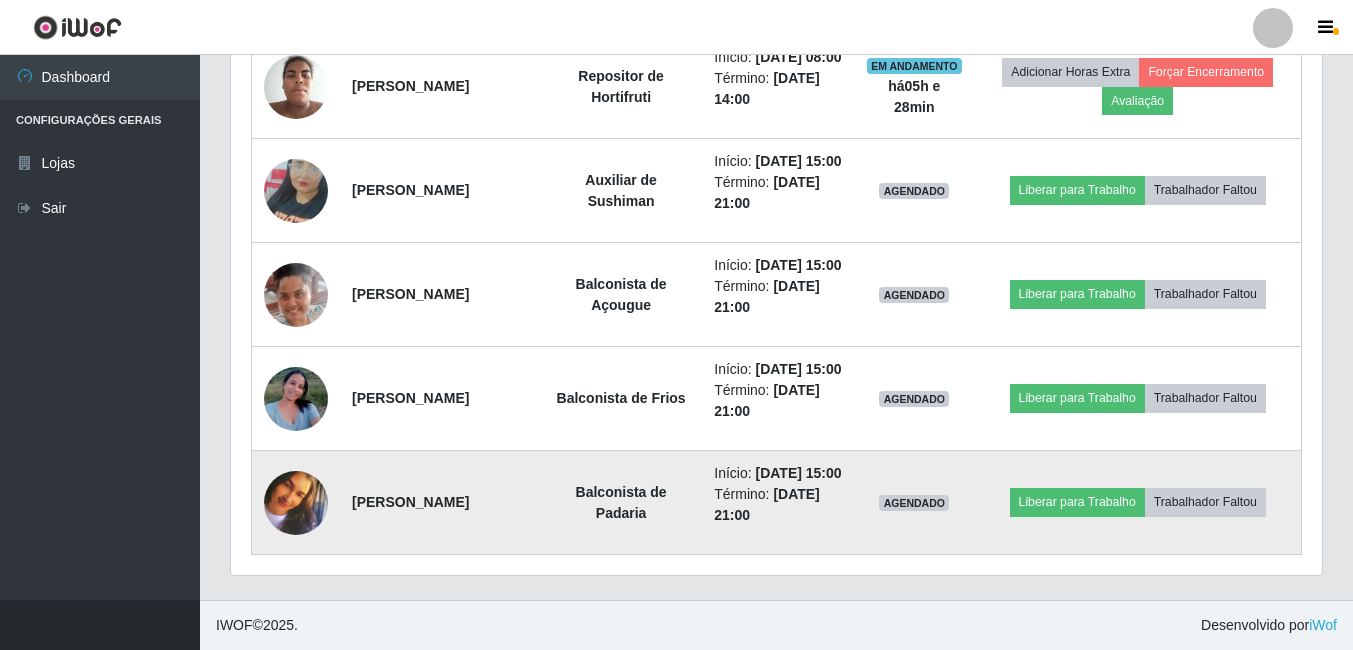 click at bounding box center [296, 503] 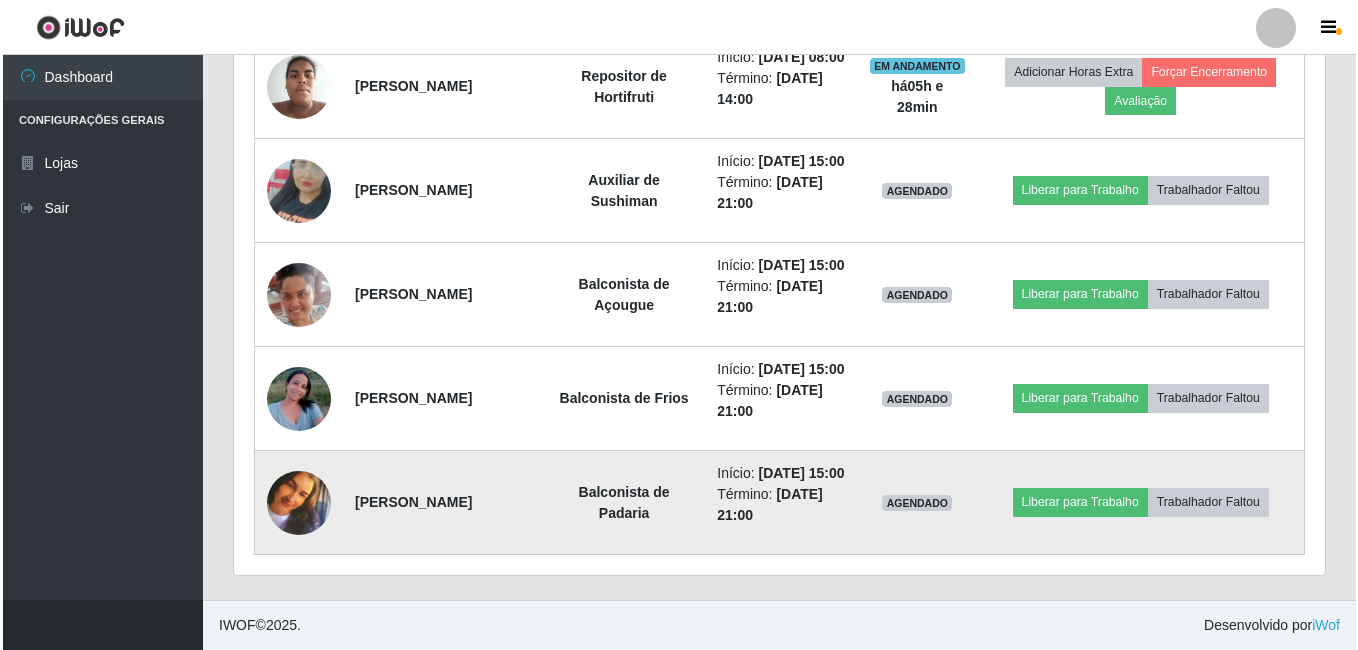 scroll, scrollTop: 999585, scrollLeft: 998919, axis: both 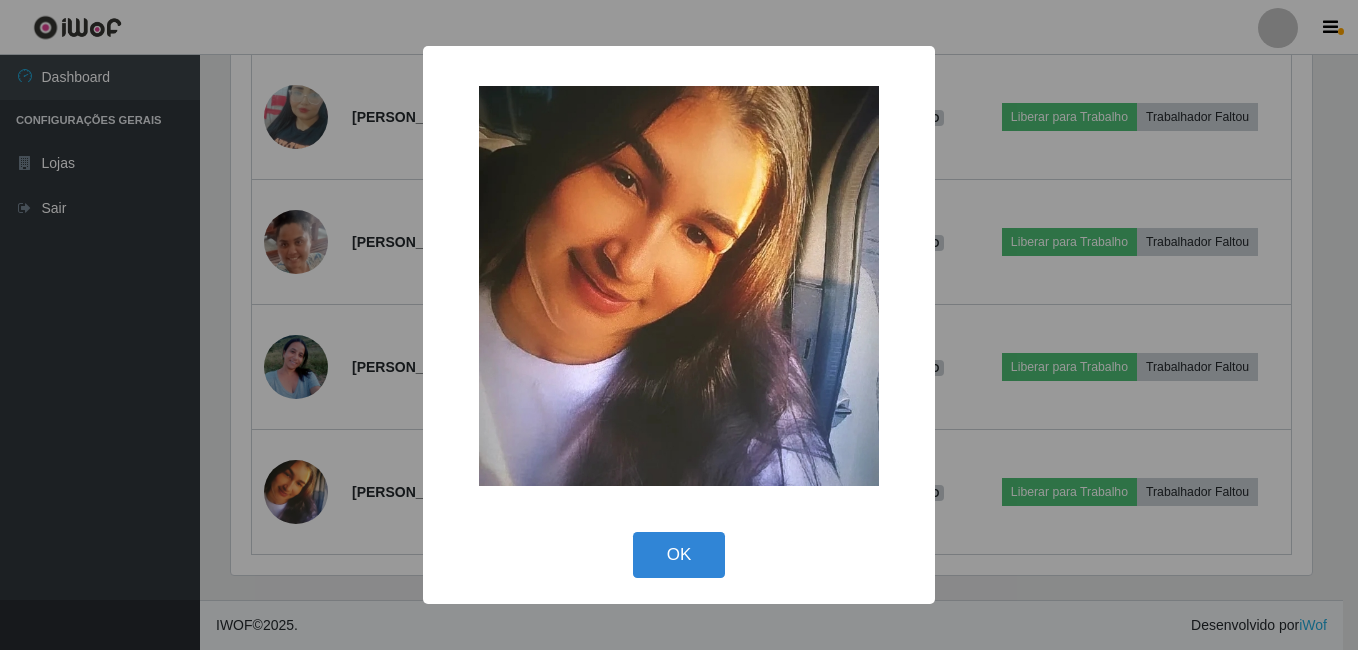 type 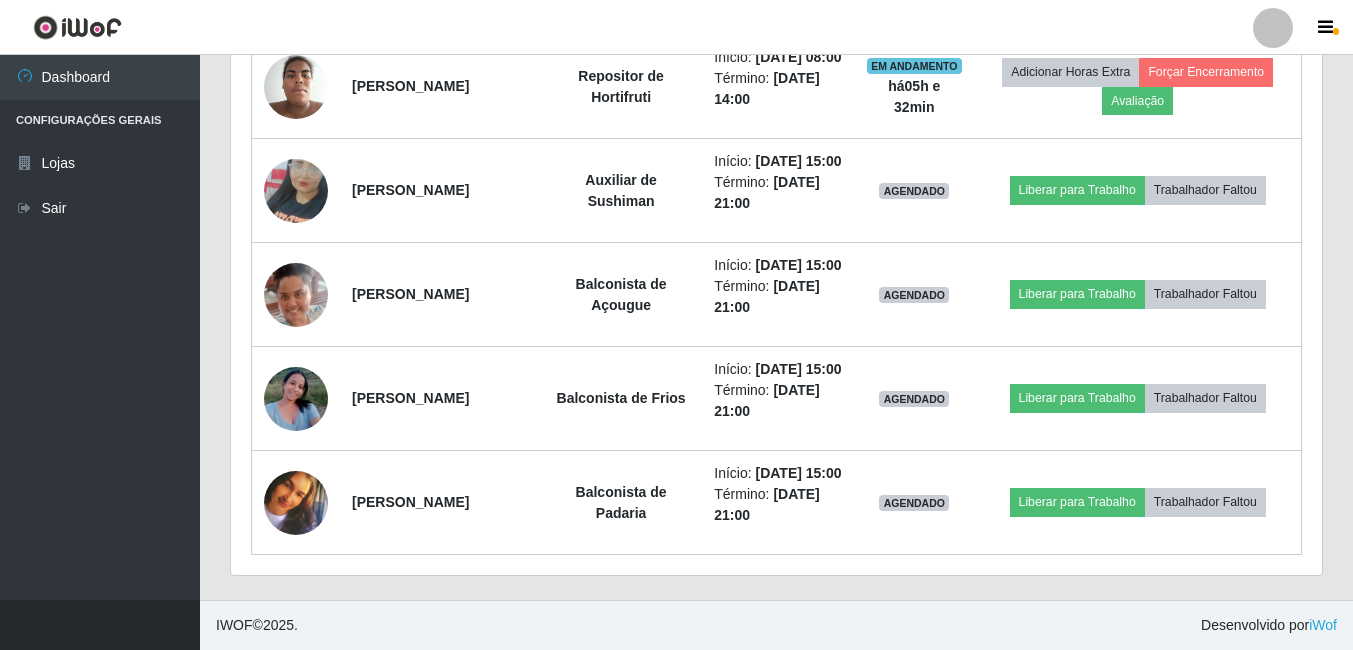 scroll, scrollTop: 999585, scrollLeft: 998909, axis: both 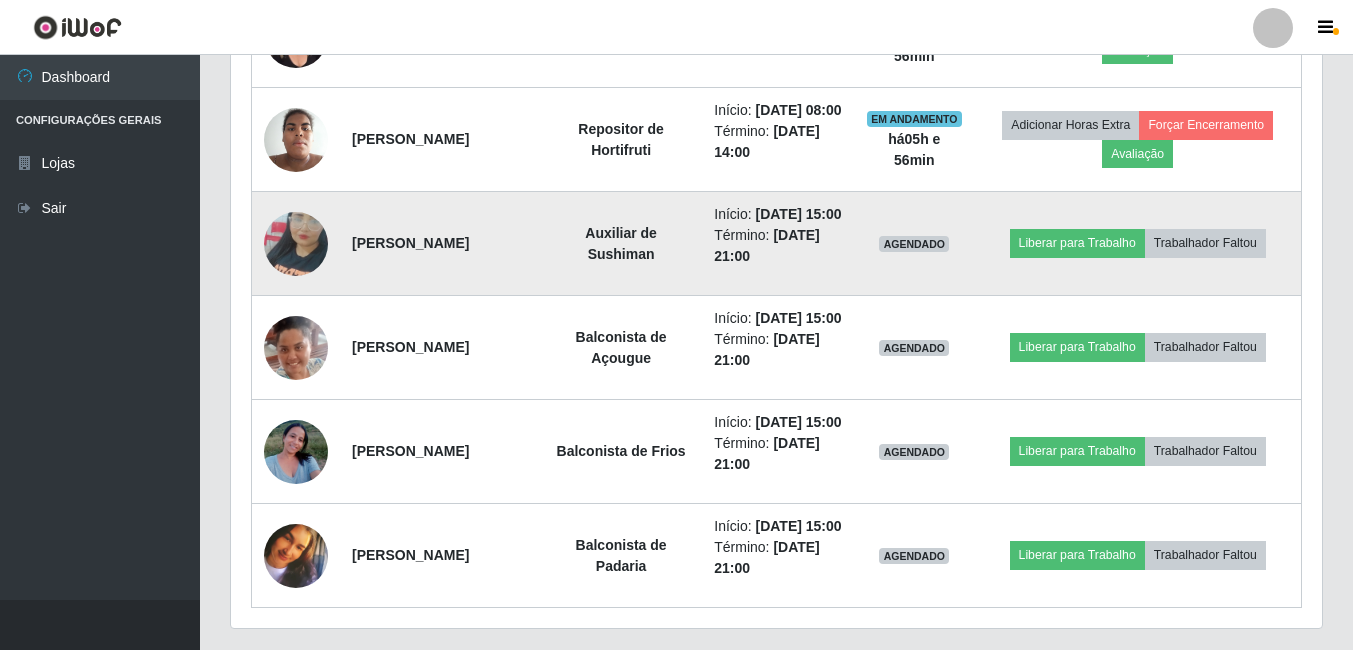 click at bounding box center [296, 244] 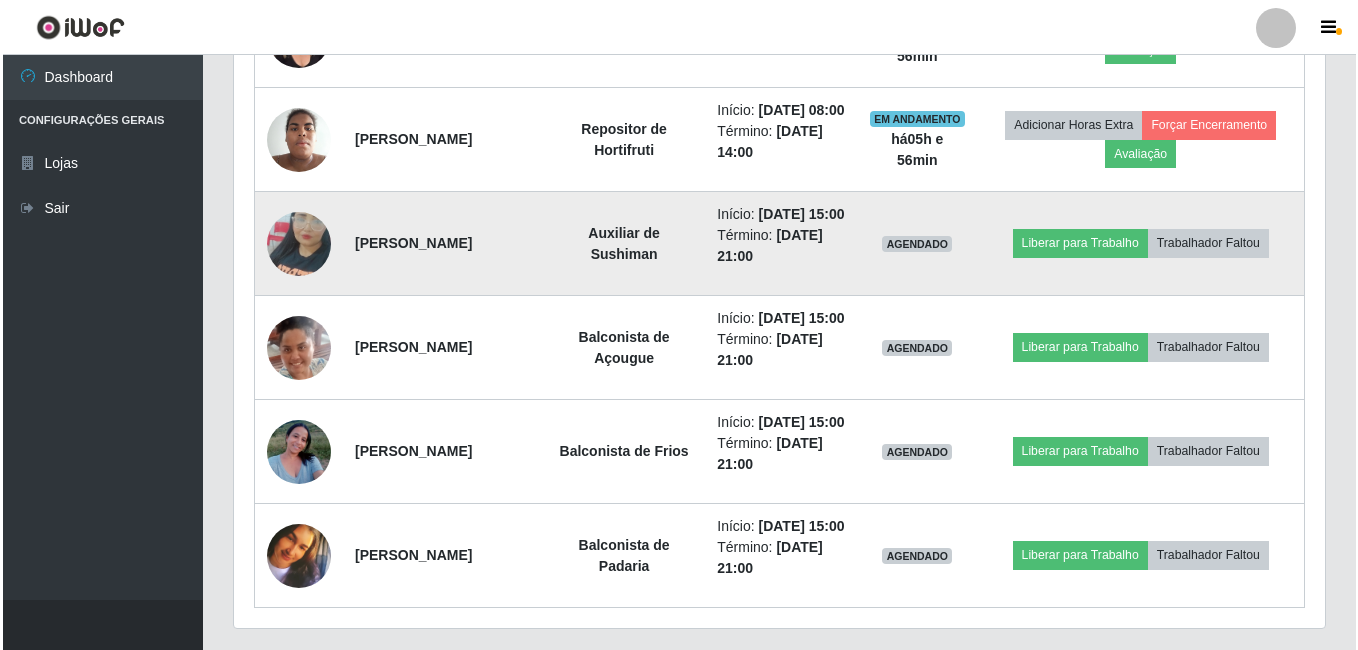 scroll, scrollTop: 415, scrollLeft: 1081, axis: both 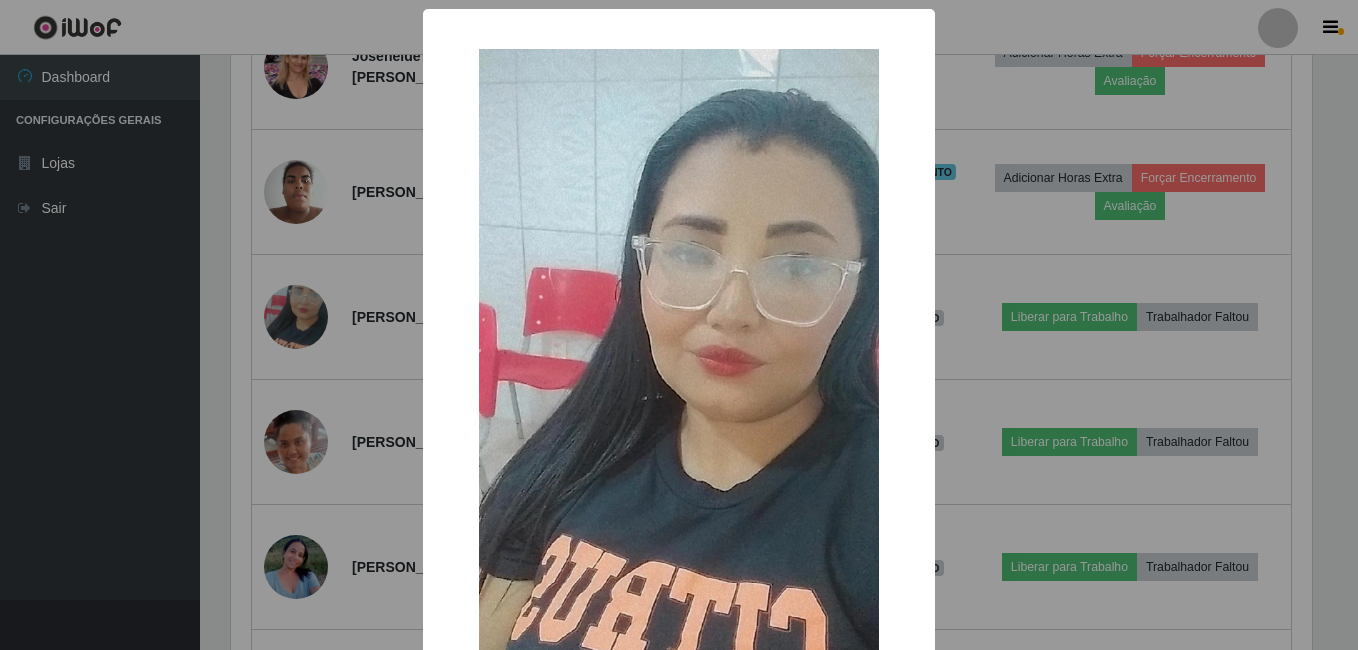 click on "× OK Cancel" at bounding box center (679, 325) 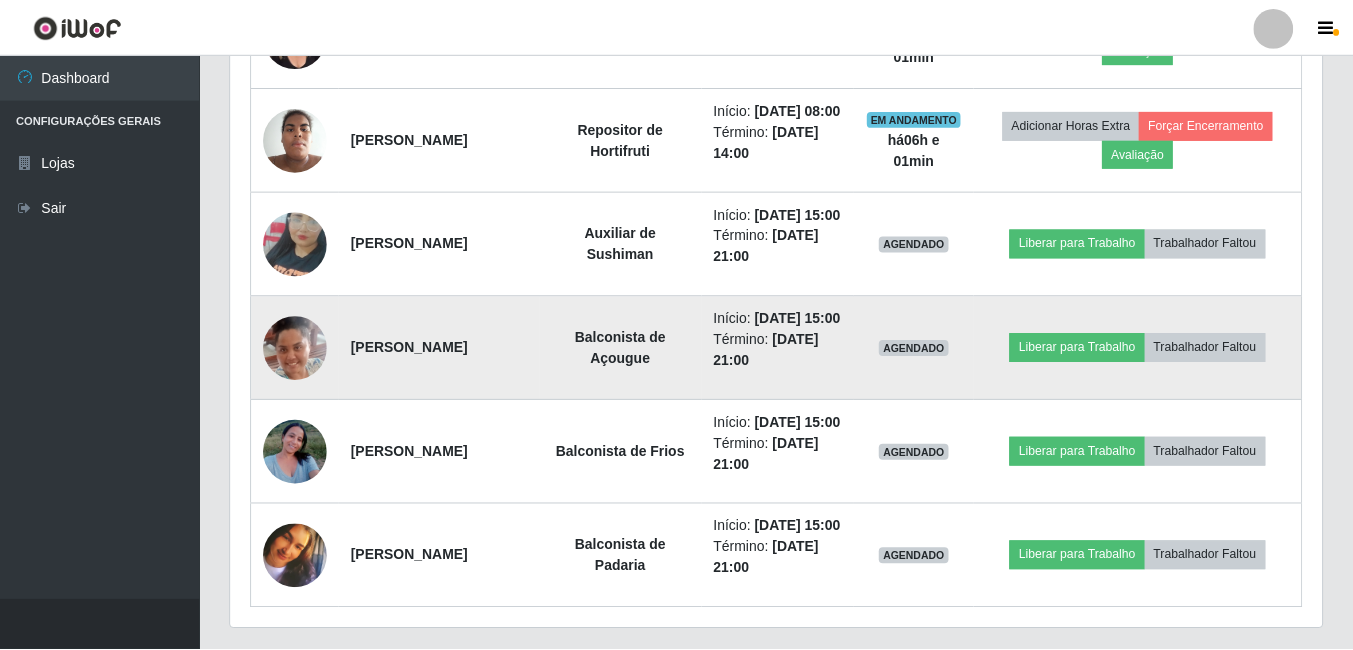 scroll, scrollTop: 887, scrollLeft: 0, axis: vertical 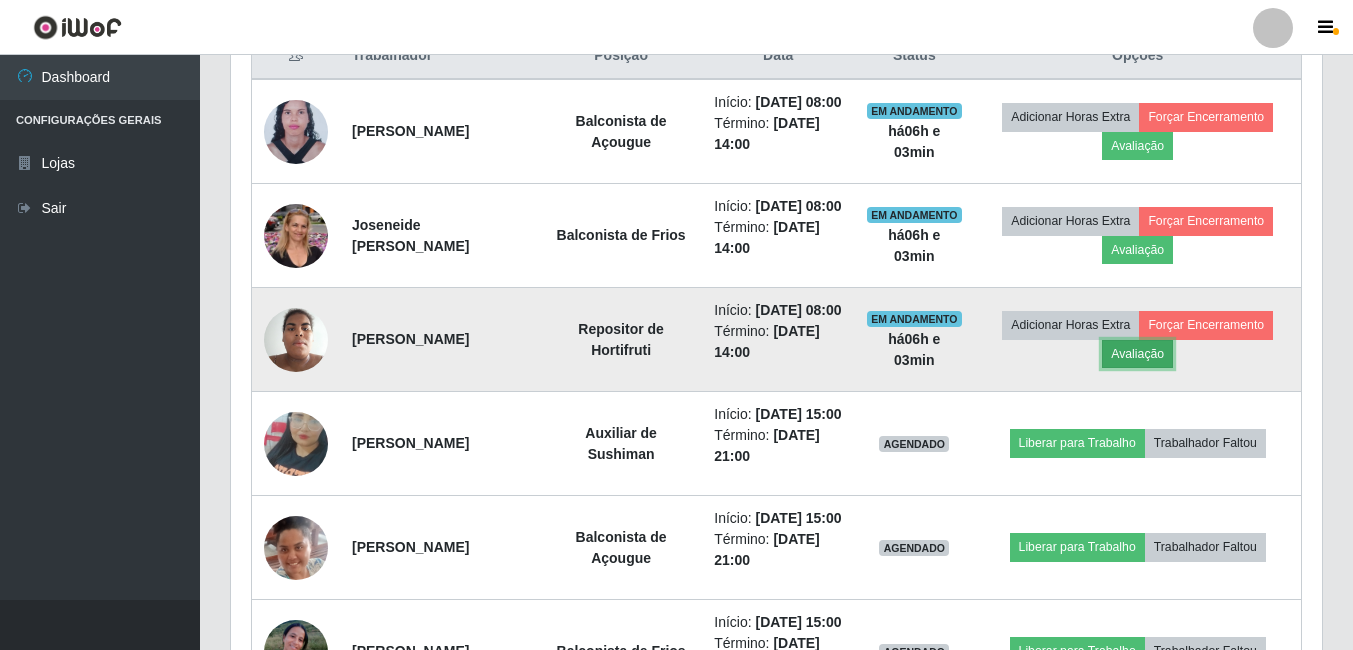 click on "Avaliação" at bounding box center (1137, 354) 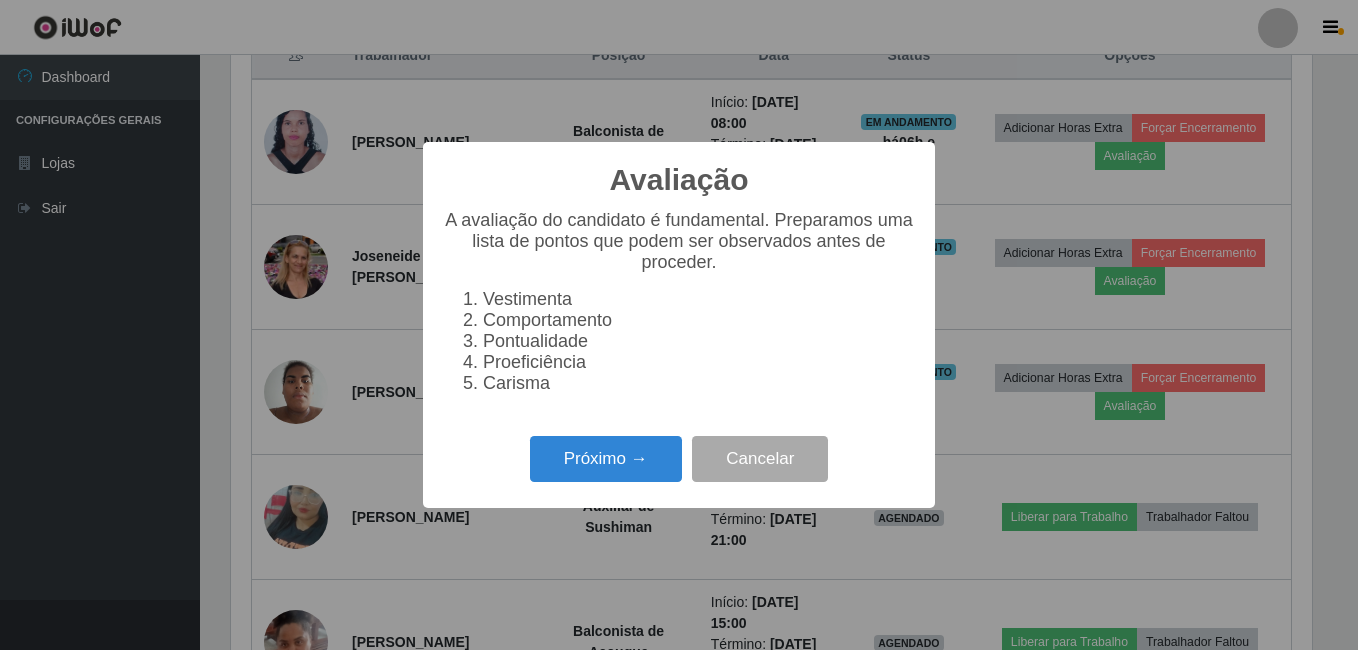 scroll, scrollTop: 999585, scrollLeft: 998919, axis: both 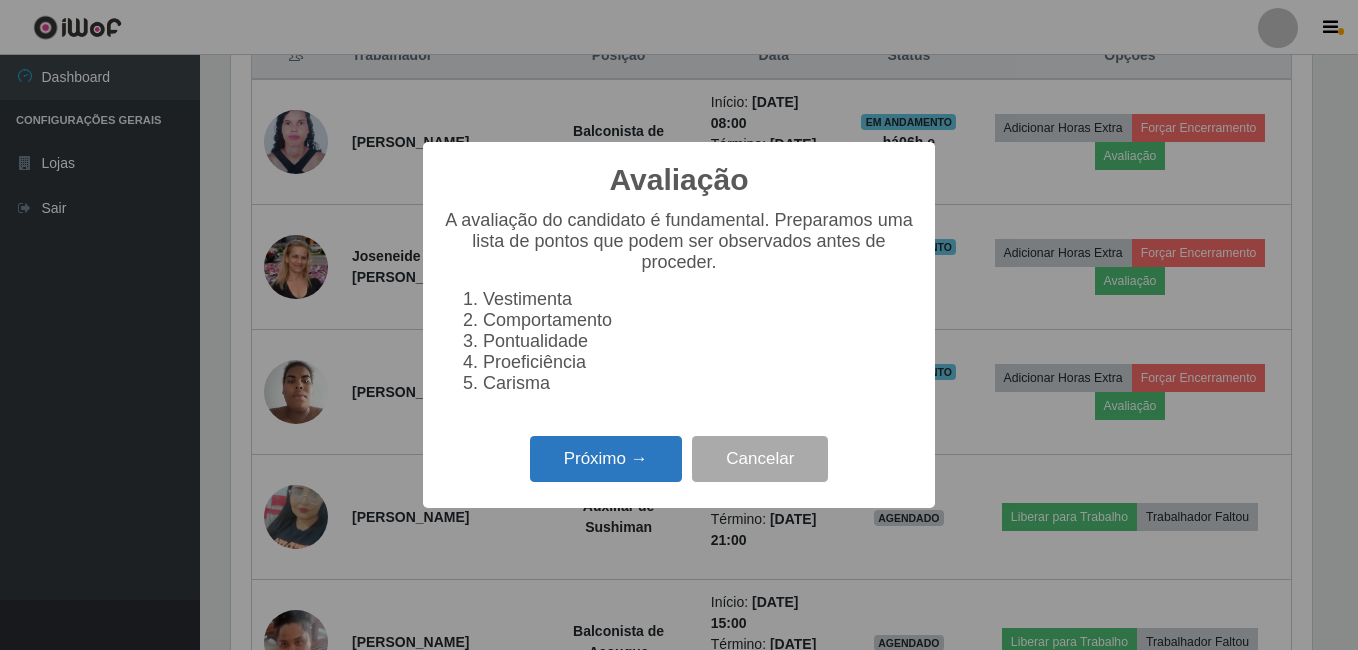 click on "Próximo →" at bounding box center [606, 459] 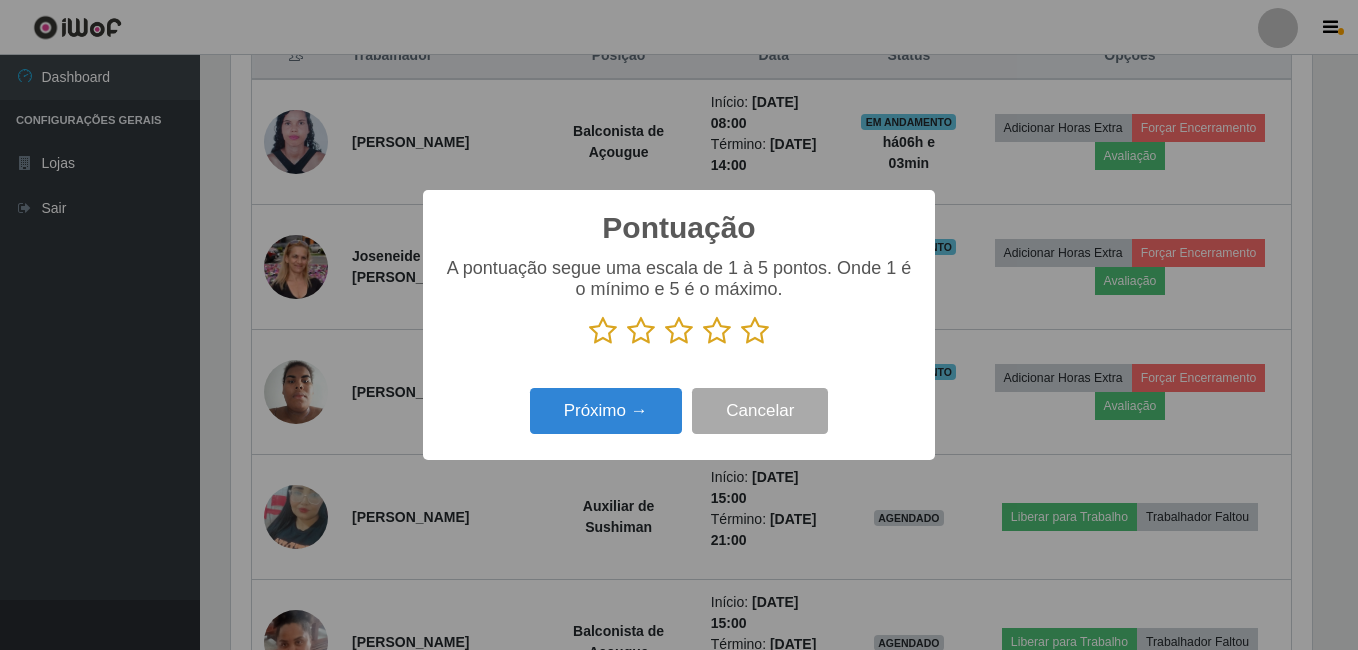 scroll, scrollTop: 999585, scrollLeft: 998919, axis: both 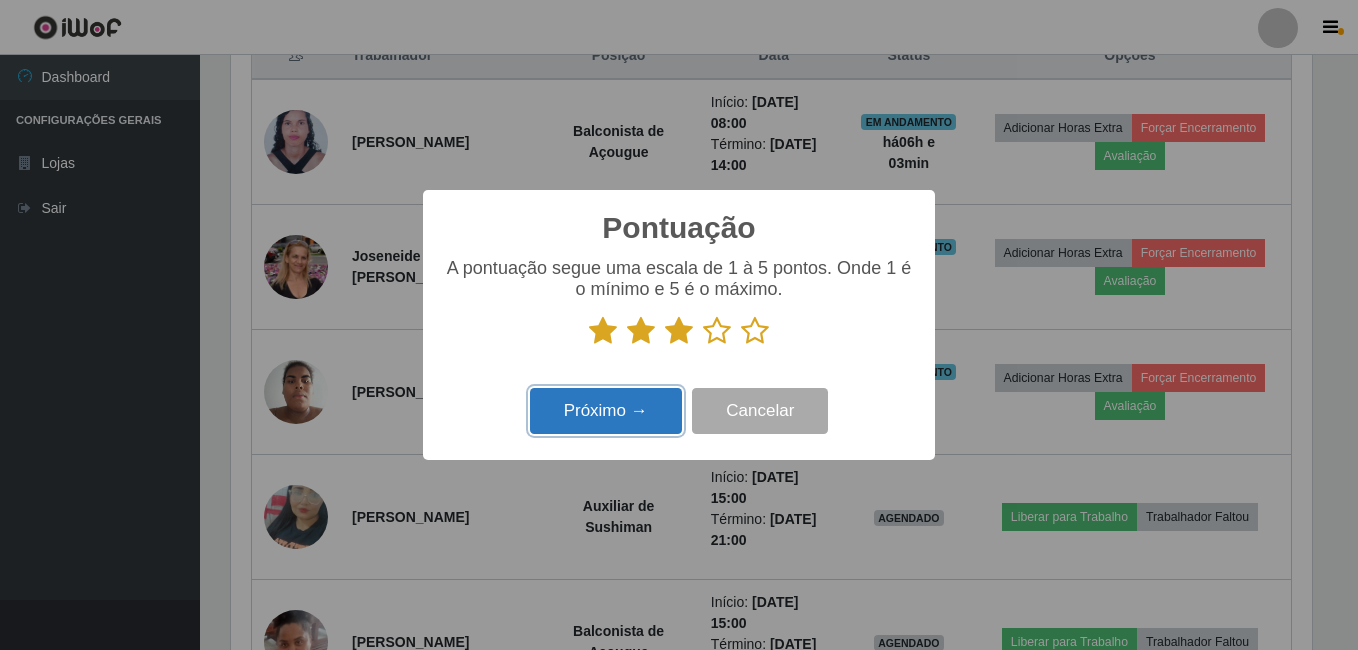 click on "Próximo →" at bounding box center (606, 411) 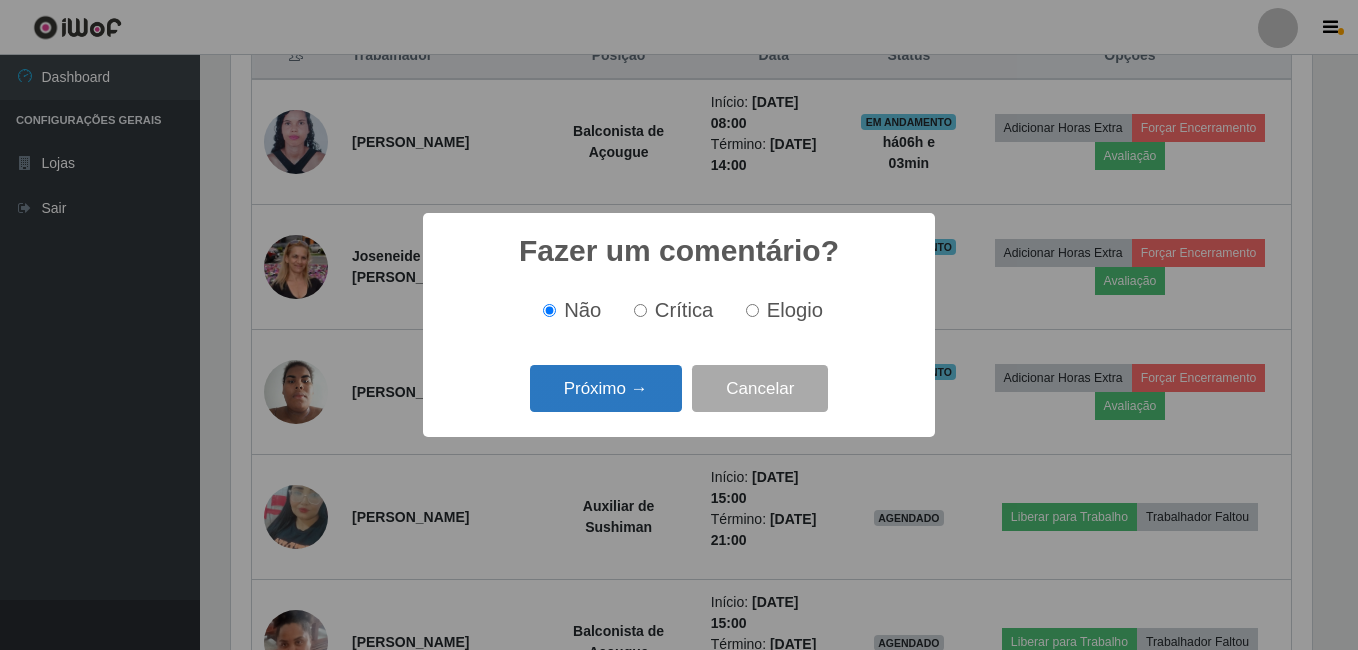 click on "Próximo →" at bounding box center [606, 388] 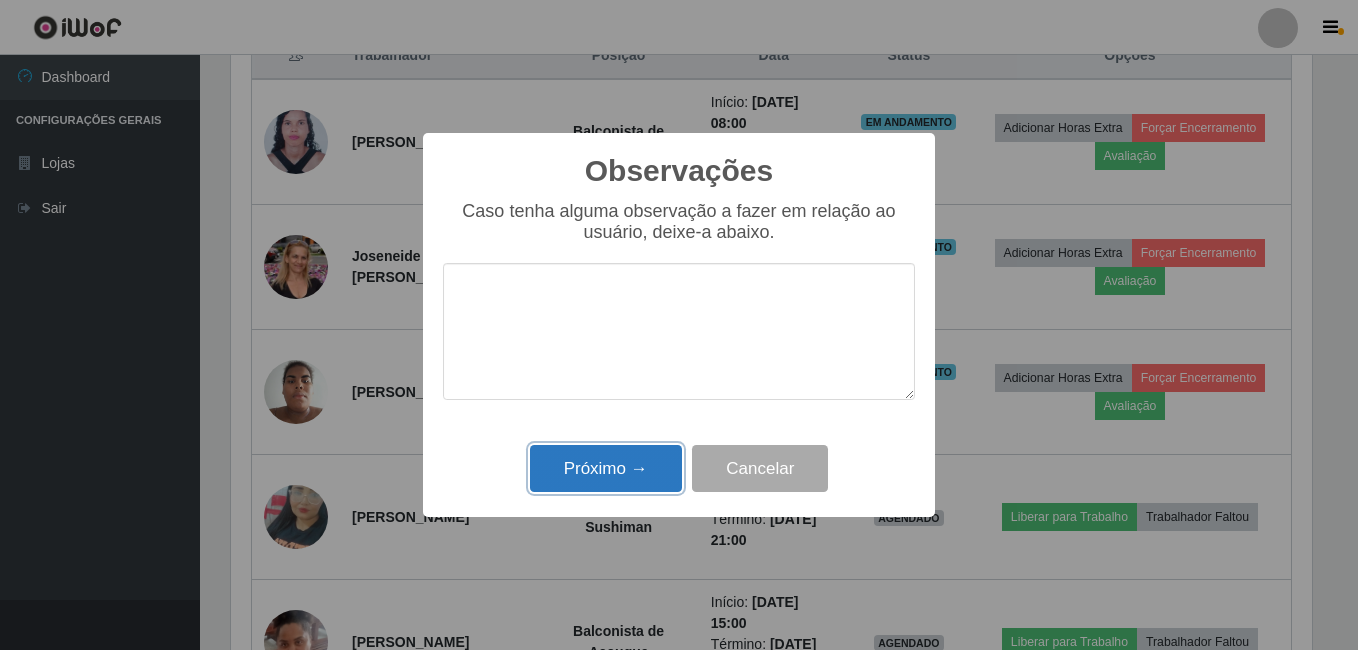 click on "Próximo →" at bounding box center [606, 468] 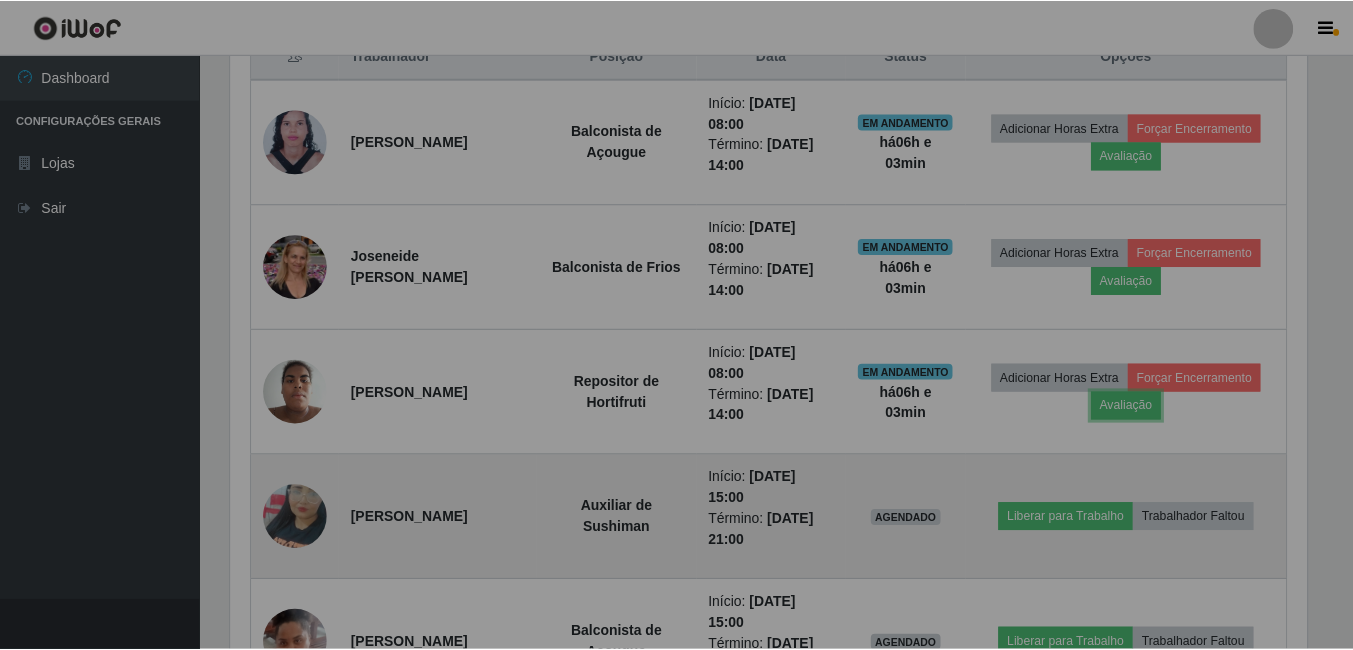 scroll, scrollTop: 999585, scrollLeft: 998909, axis: both 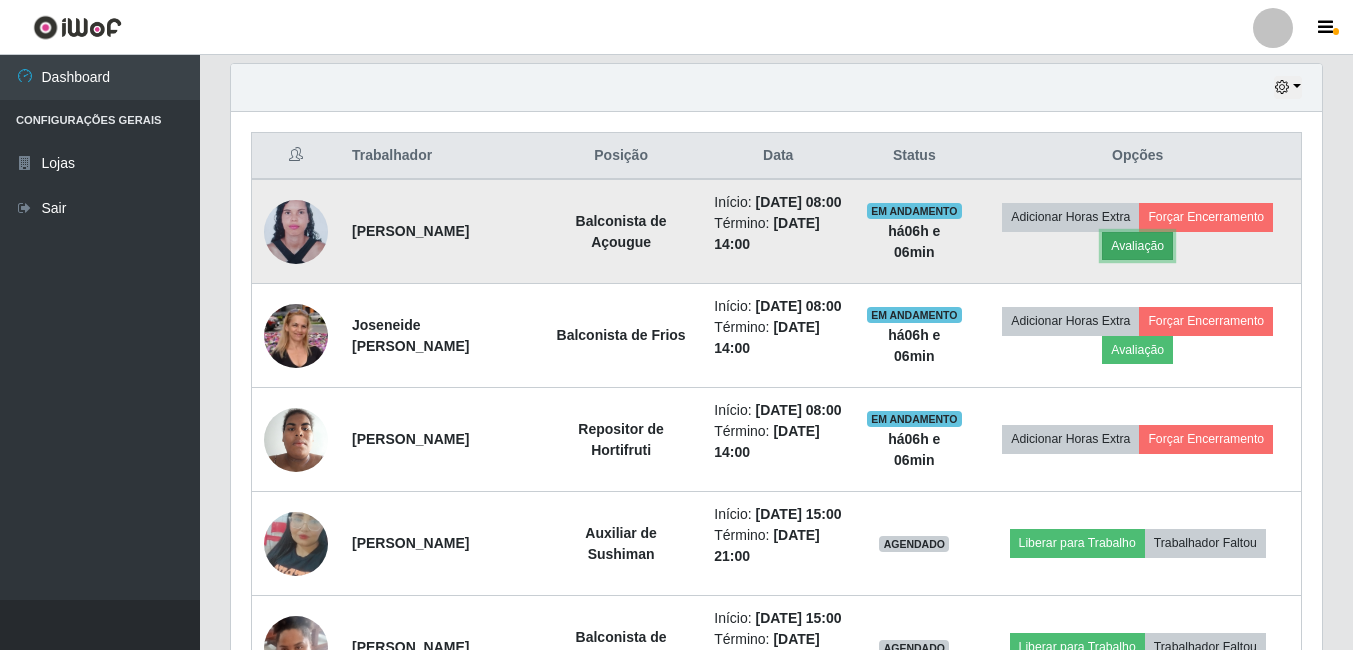 click on "Avaliação" at bounding box center [1137, 246] 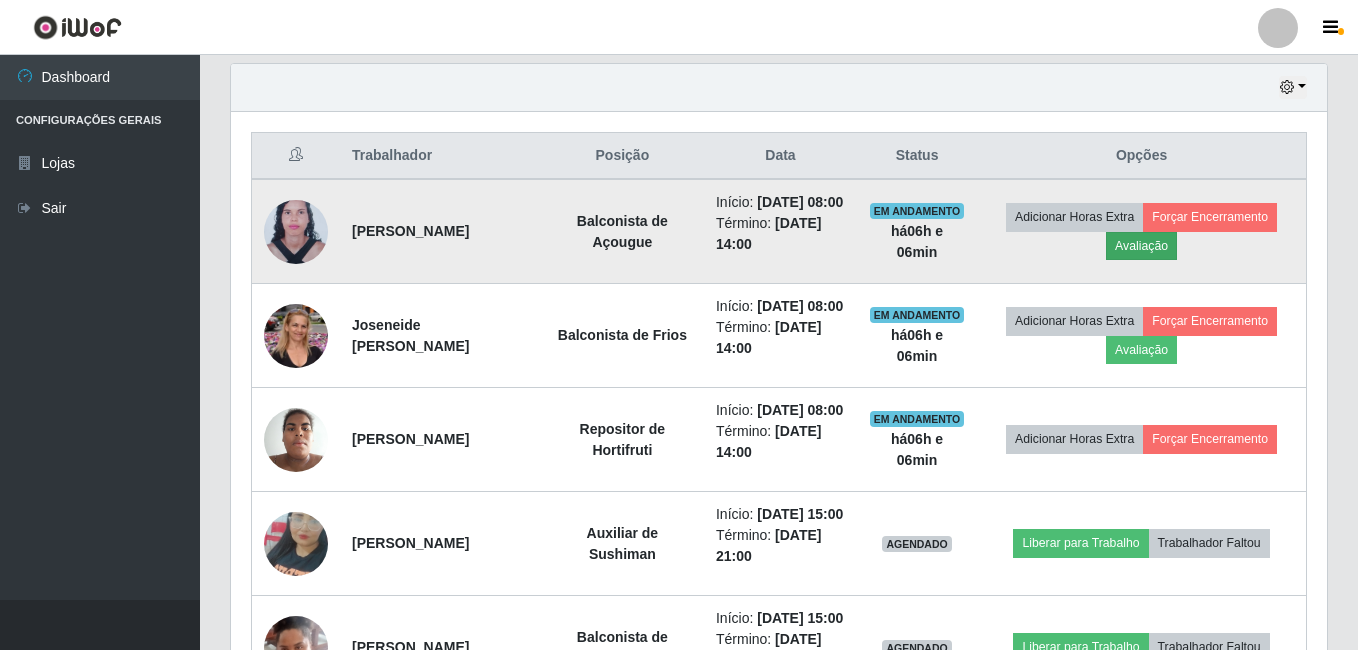 scroll, scrollTop: 999585, scrollLeft: 998919, axis: both 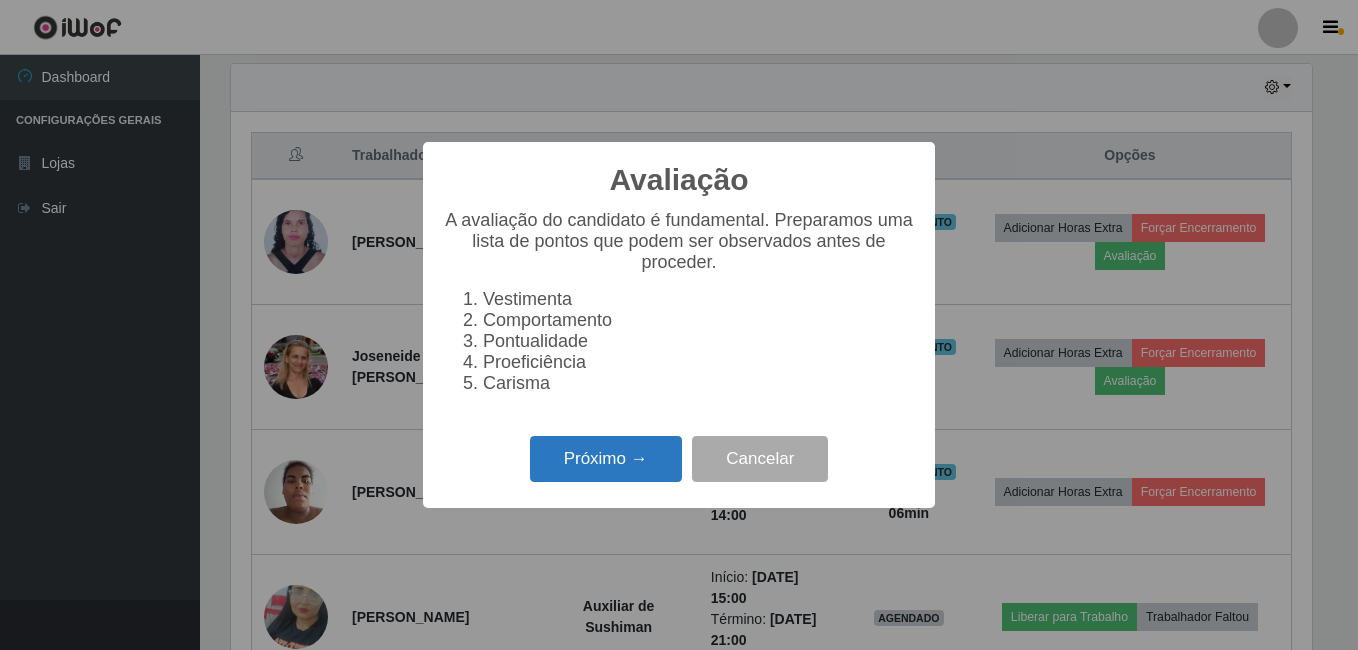 click on "Próximo →" at bounding box center [606, 459] 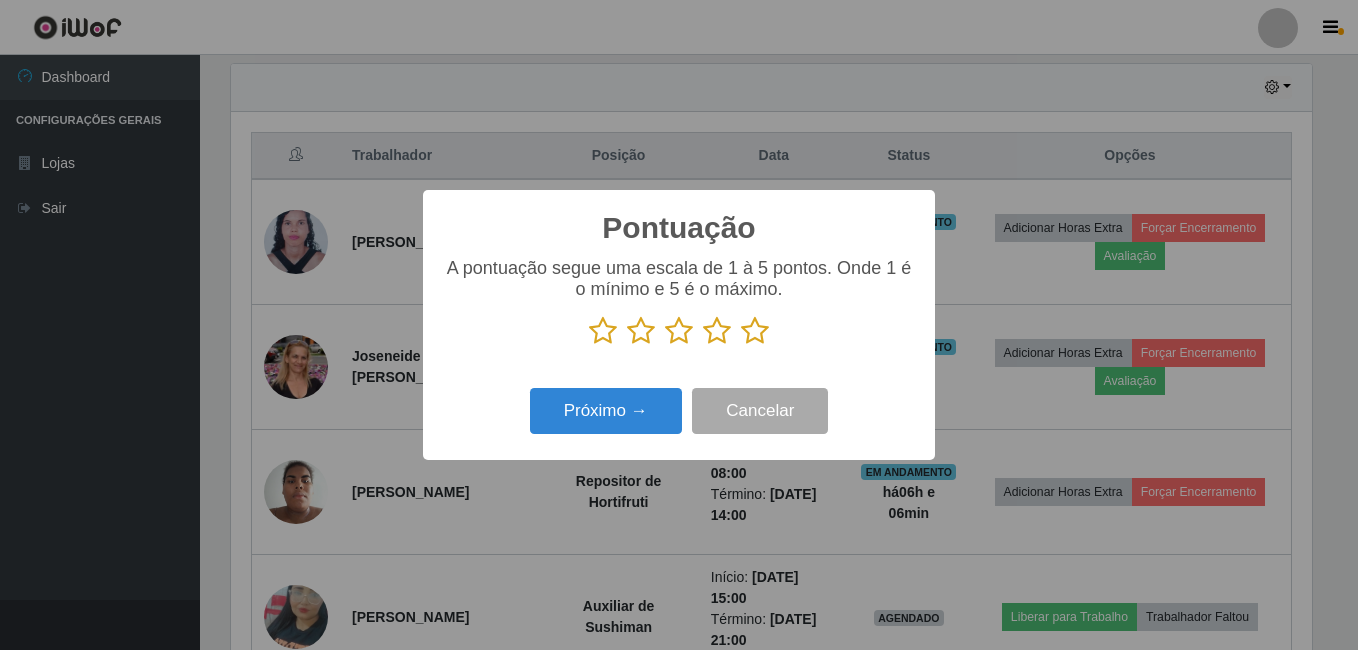 scroll, scrollTop: 999585, scrollLeft: 998919, axis: both 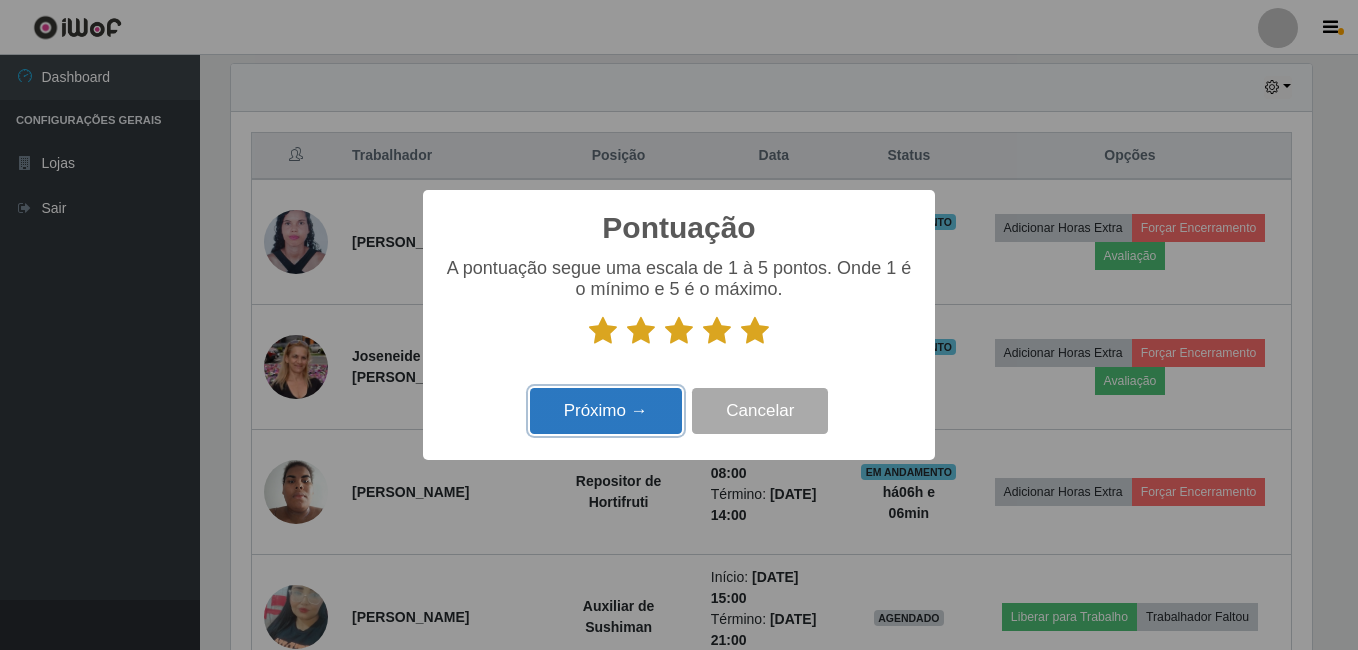 click on "Próximo →" at bounding box center [606, 411] 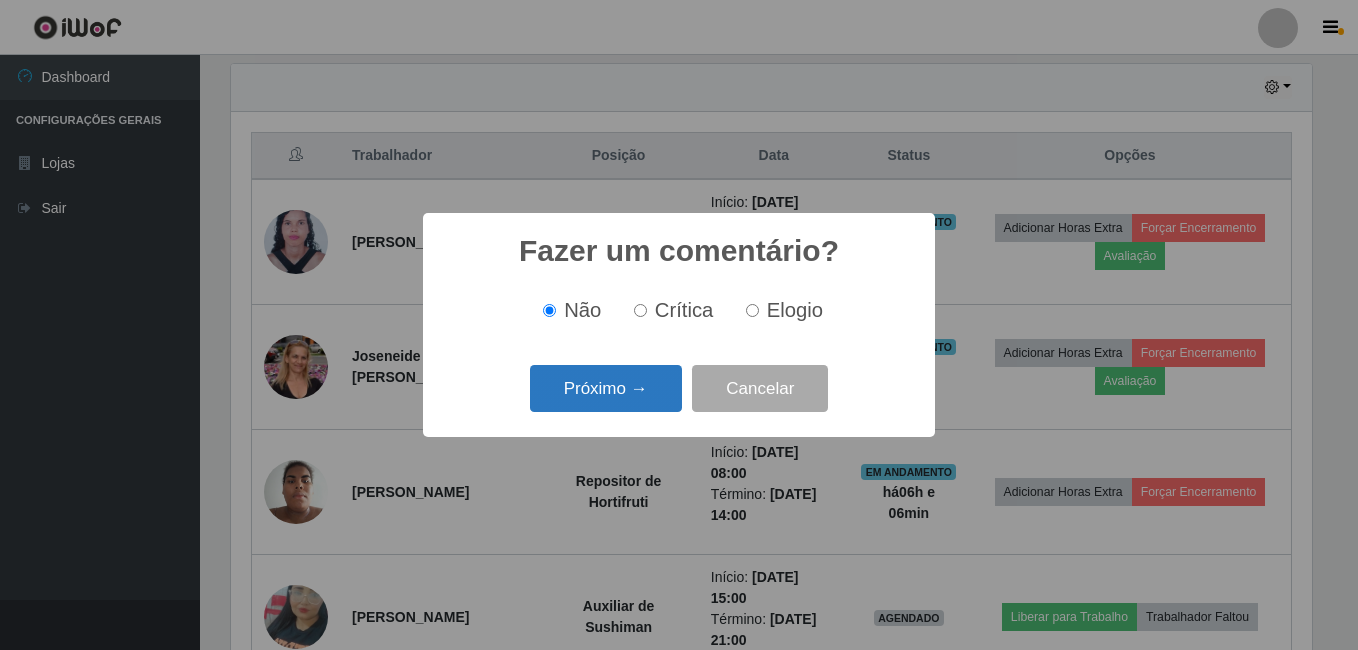 click on "Próximo →" at bounding box center (606, 388) 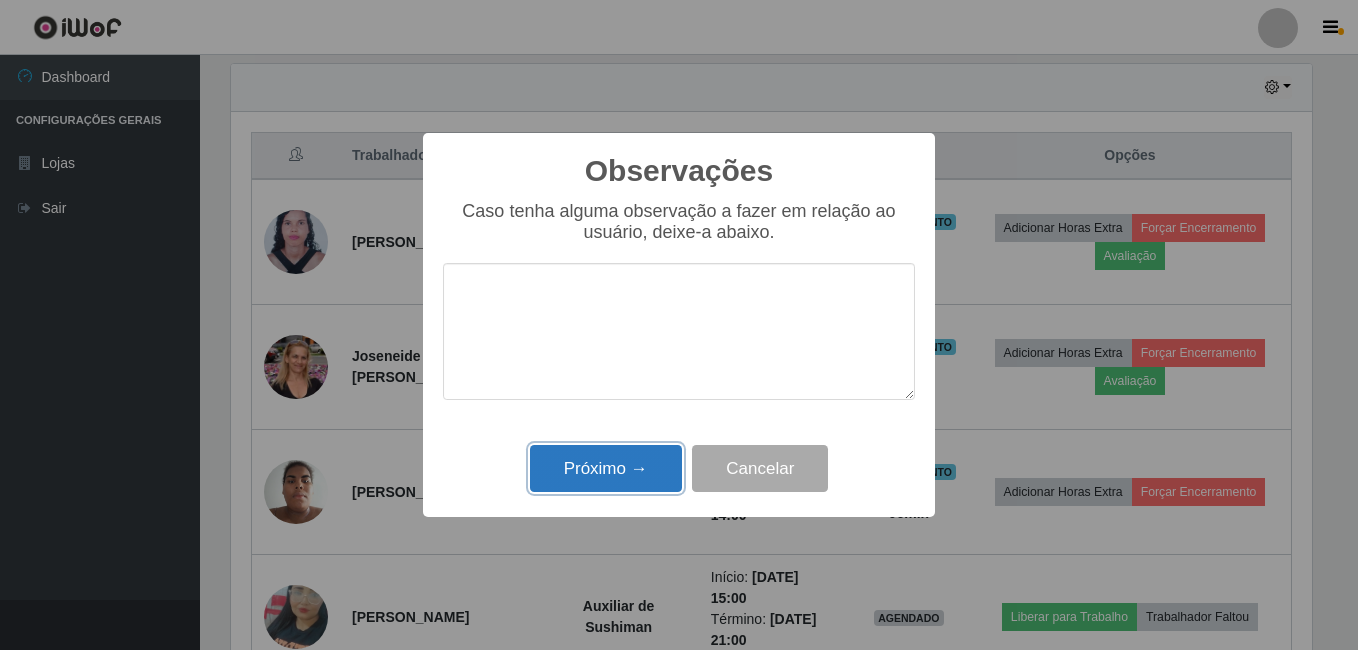 click on "Próximo →" at bounding box center (606, 468) 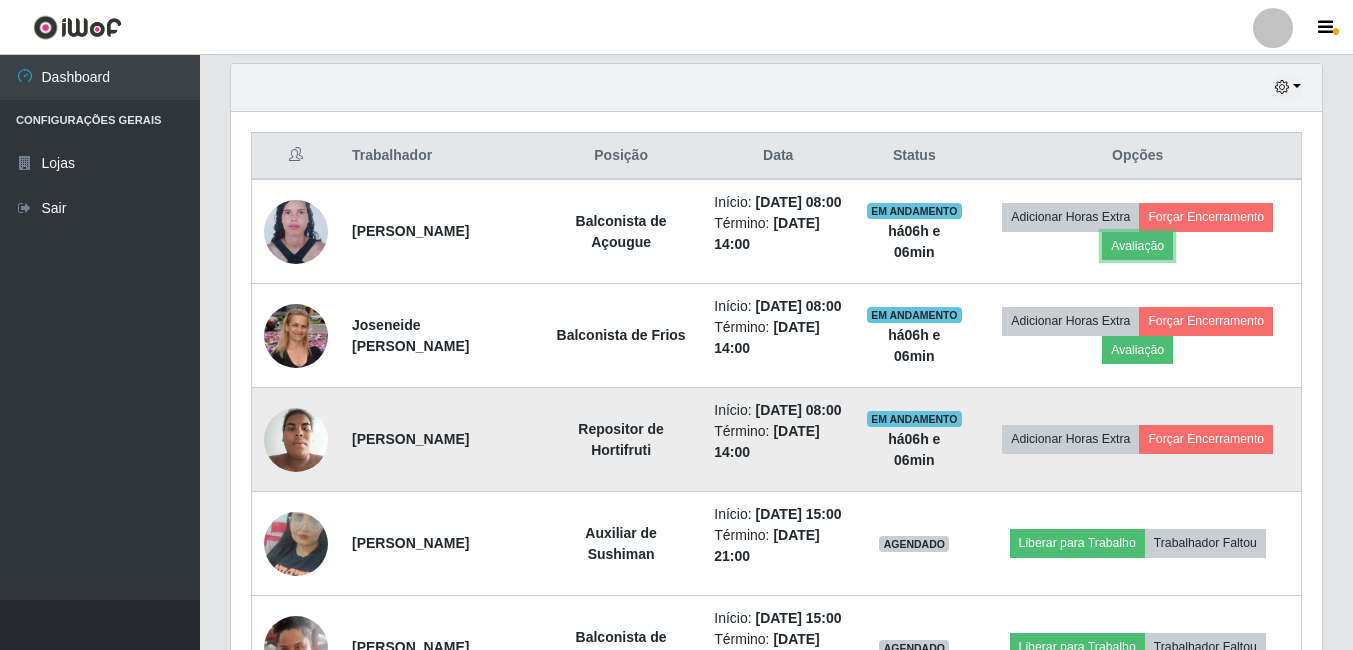 scroll, scrollTop: 999585, scrollLeft: 998909, axis: both 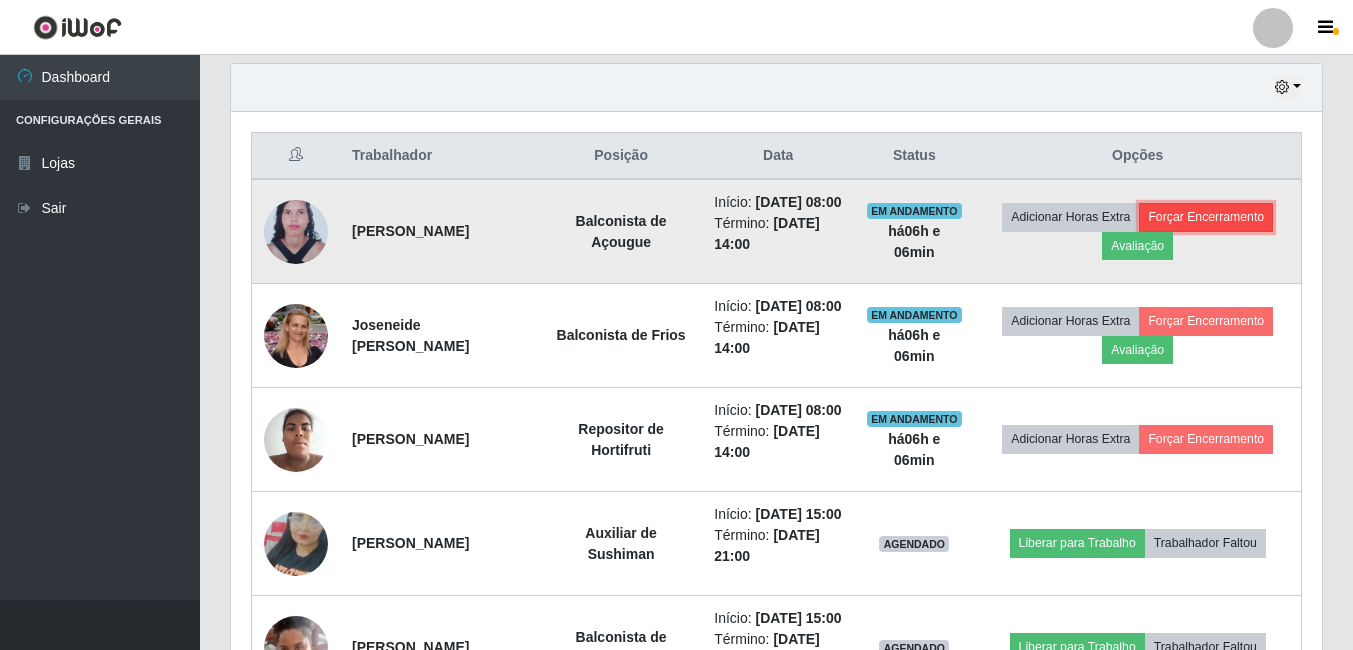 click on "Forçar Encerramento" at bounding box center [1206, 217] 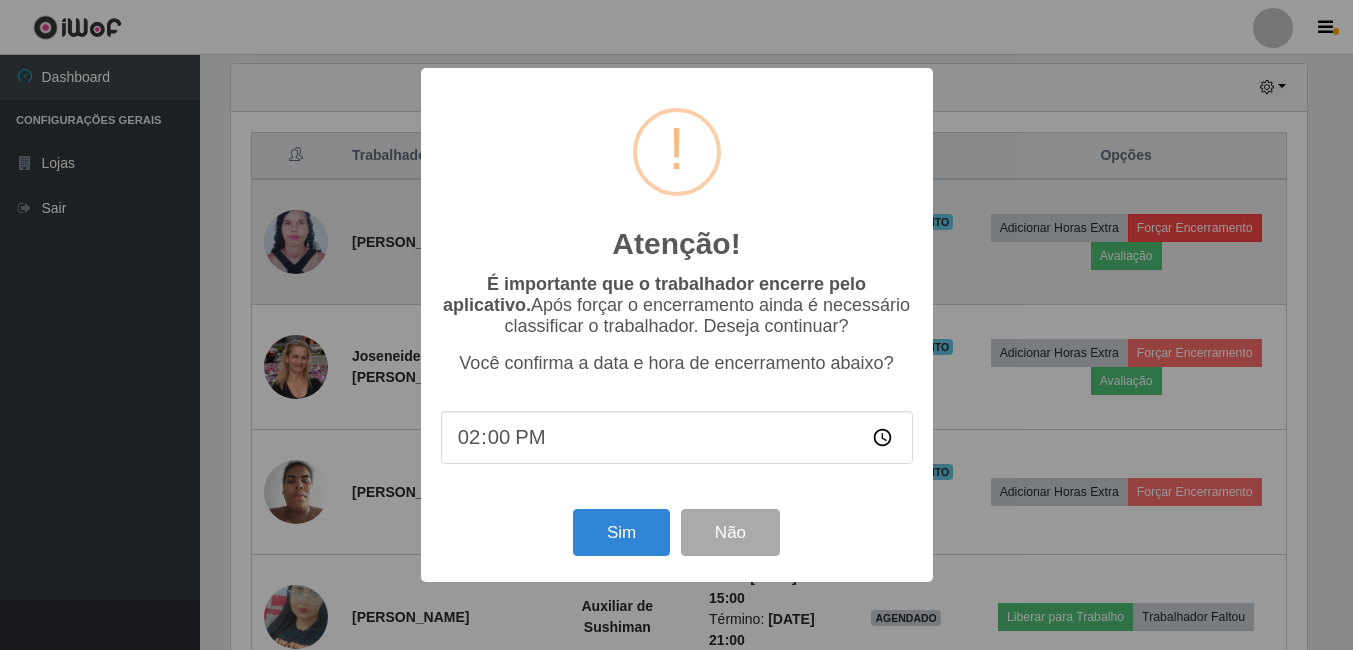 scroll, scrollTop: 999585, scrollLeft: 998919, axis: both 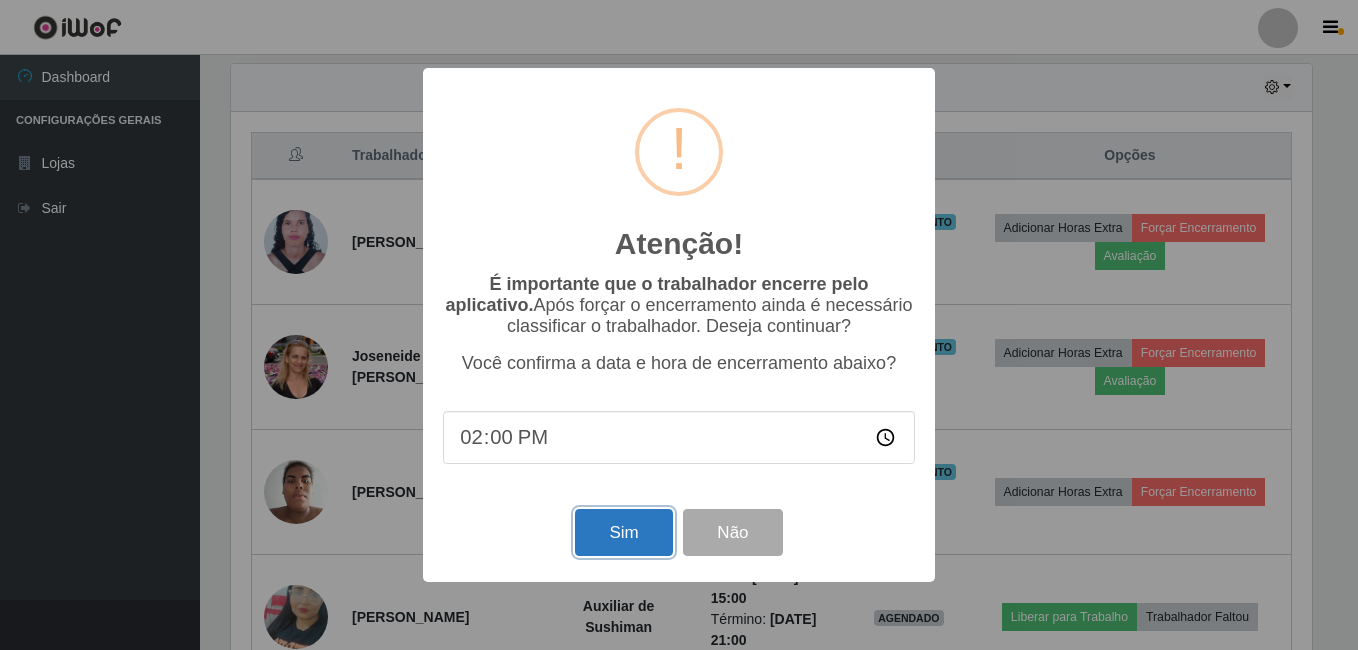 click on "Sim" at bounding box center (623, 532) 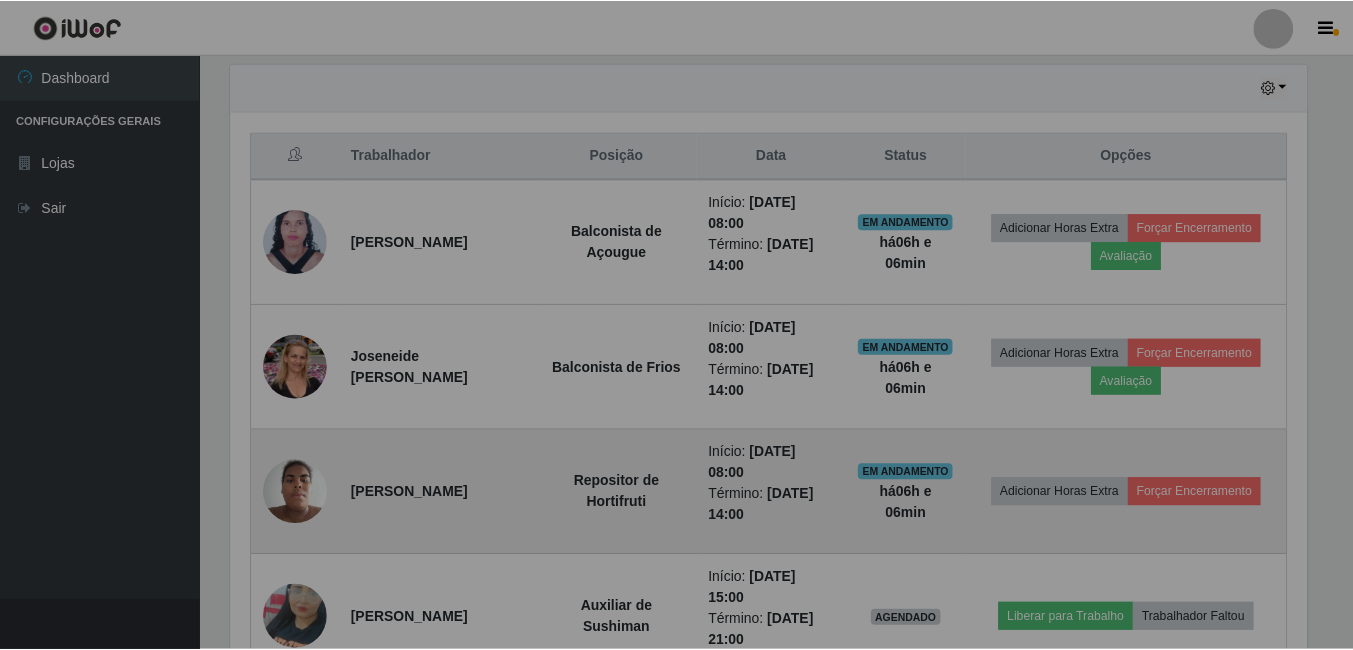 scroll, scrollTop: 999585, scrollLeft: 998909, axis: both 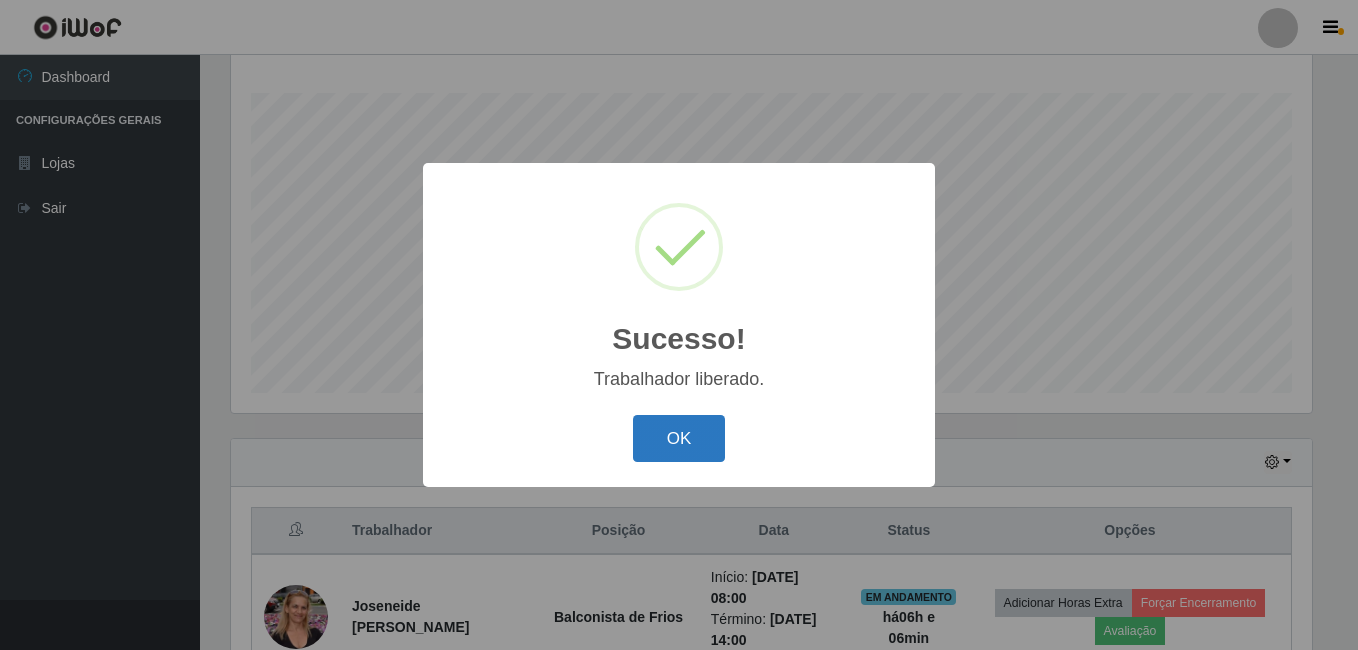 click on "OK" at bounding box center (679, 438) 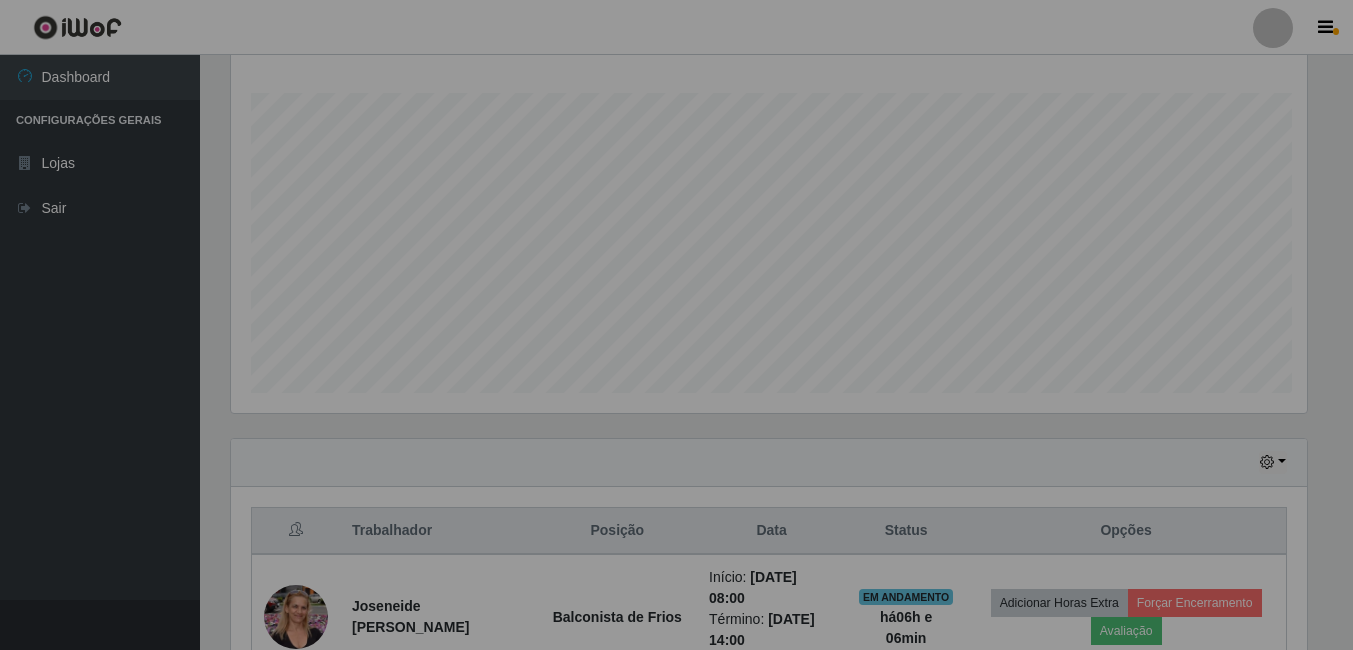 scroll, scrollTop: 999585, scrollLeft: 998909, axis: both 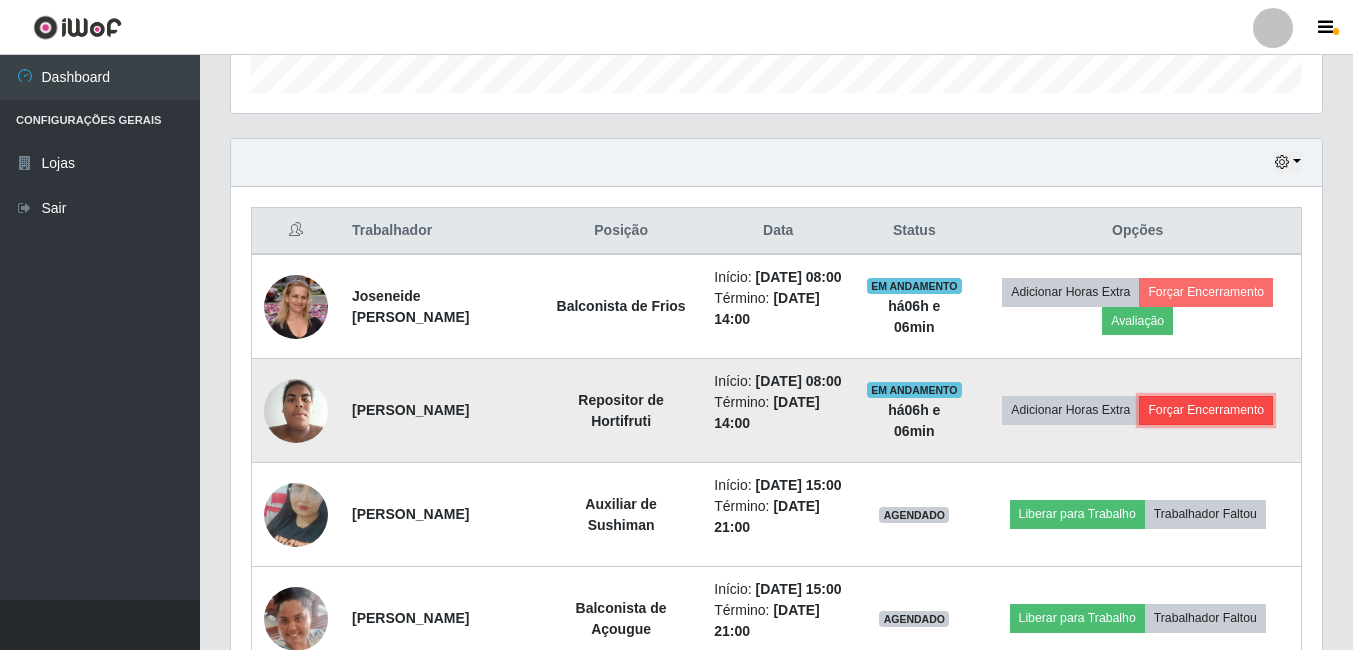 click on "Forçar Encerramento" at bounding box center (1206, 410) 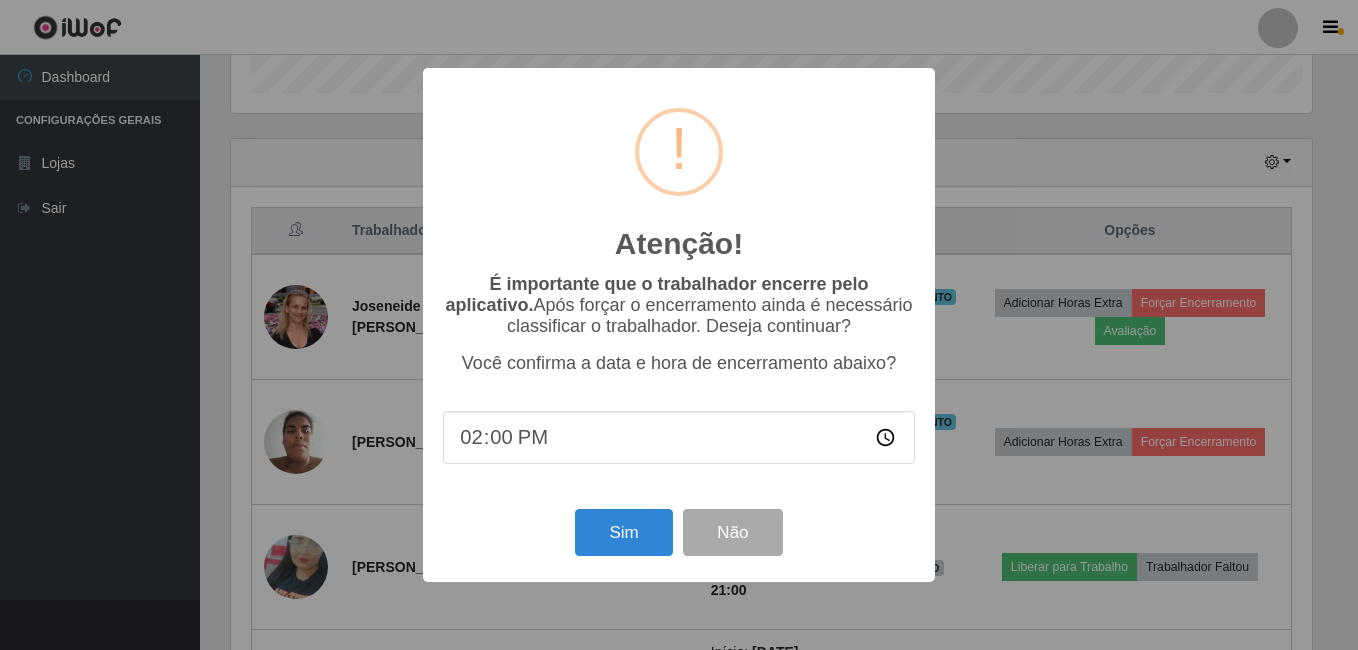 scroll, scrollTop: 999585, scrollLeft: 998919, axis: both 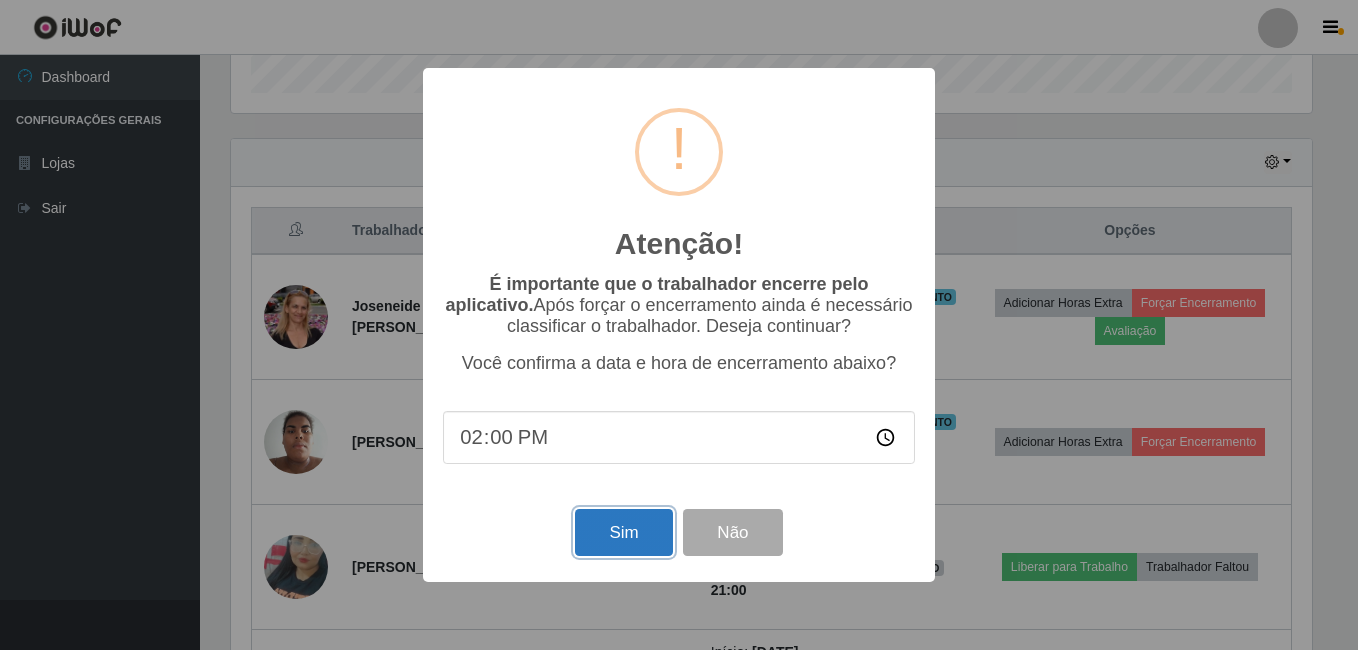click on "Sim" at bounding box center [623, 532] 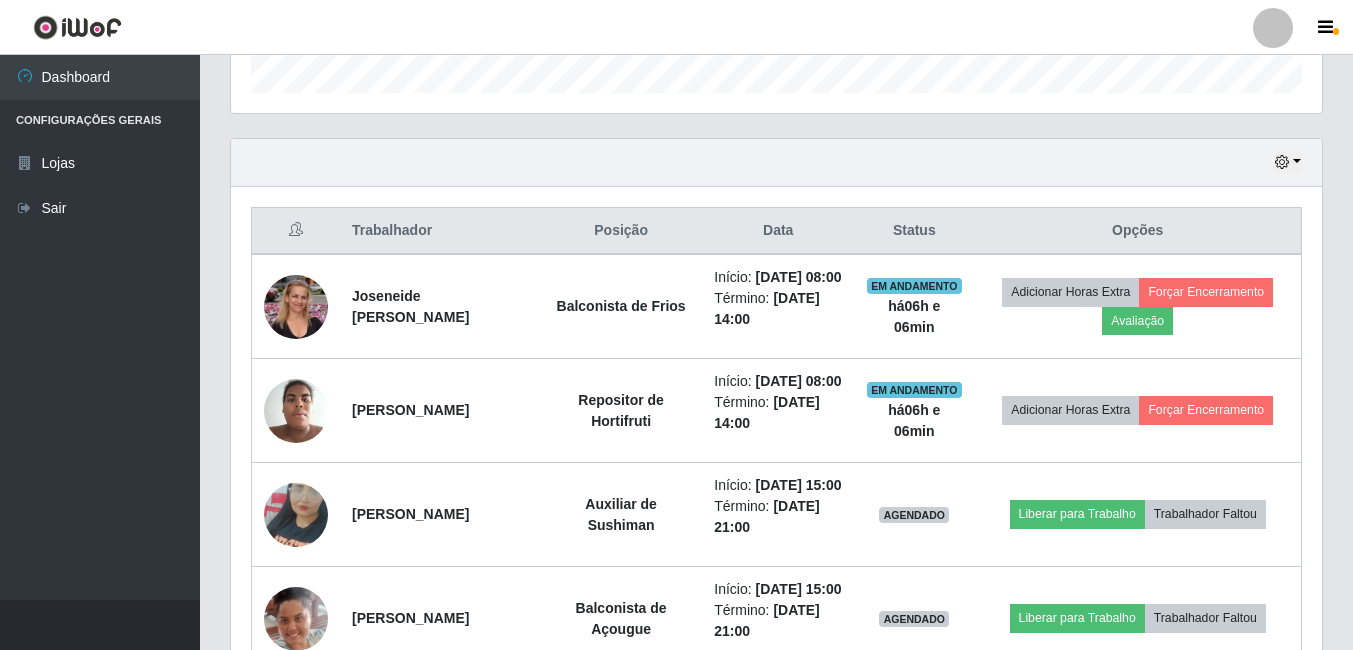 scroll, scrollTop: 999585, scrollLeft: 998909, axis: both 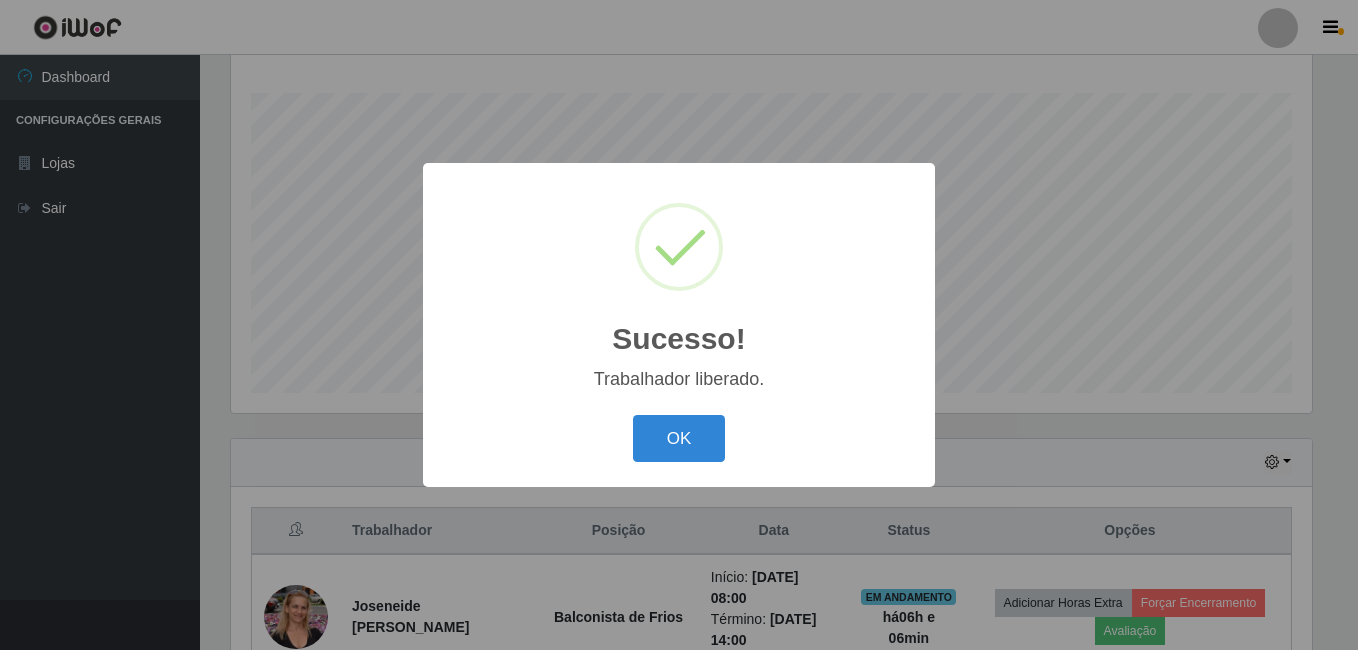 click on "OK Cancel" at bounding box center [679, 438] 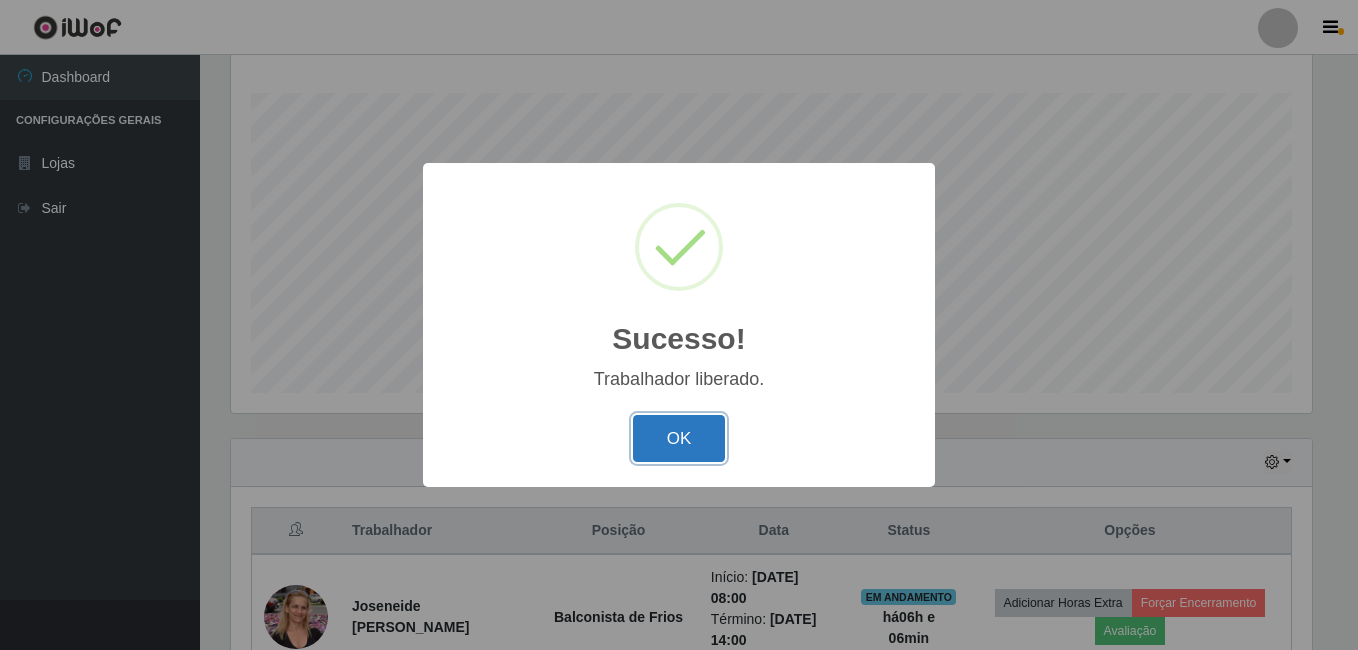 click on "OK" at bounding box center (679, 438) 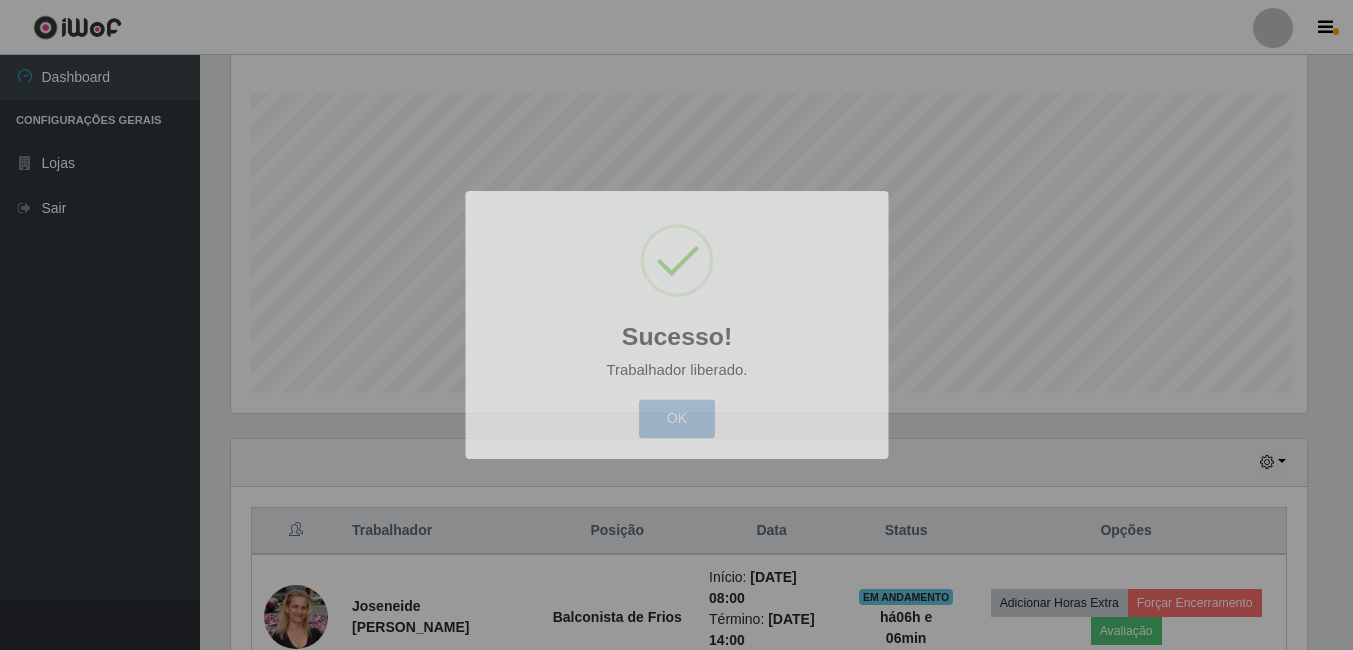 scroll, scrollTop: 999585, scrollLeft: 998909, axis: both 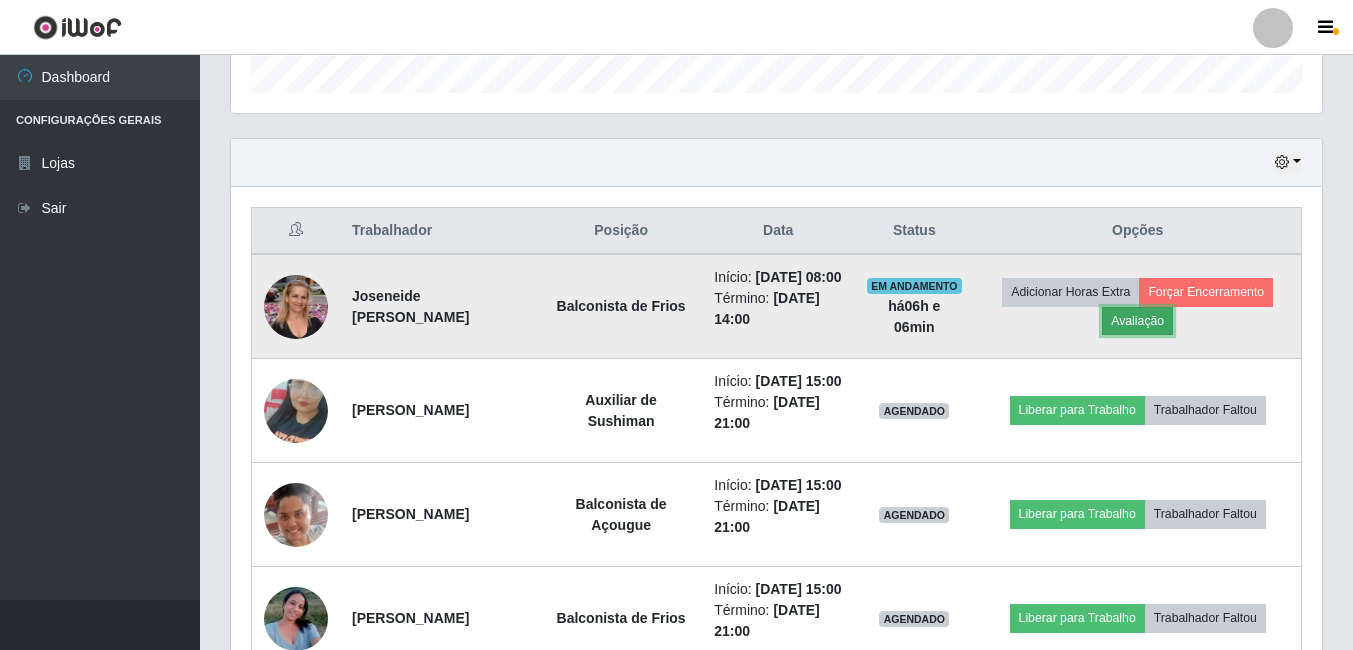 click on "Avaliação" at bounding box center (1137, 321) 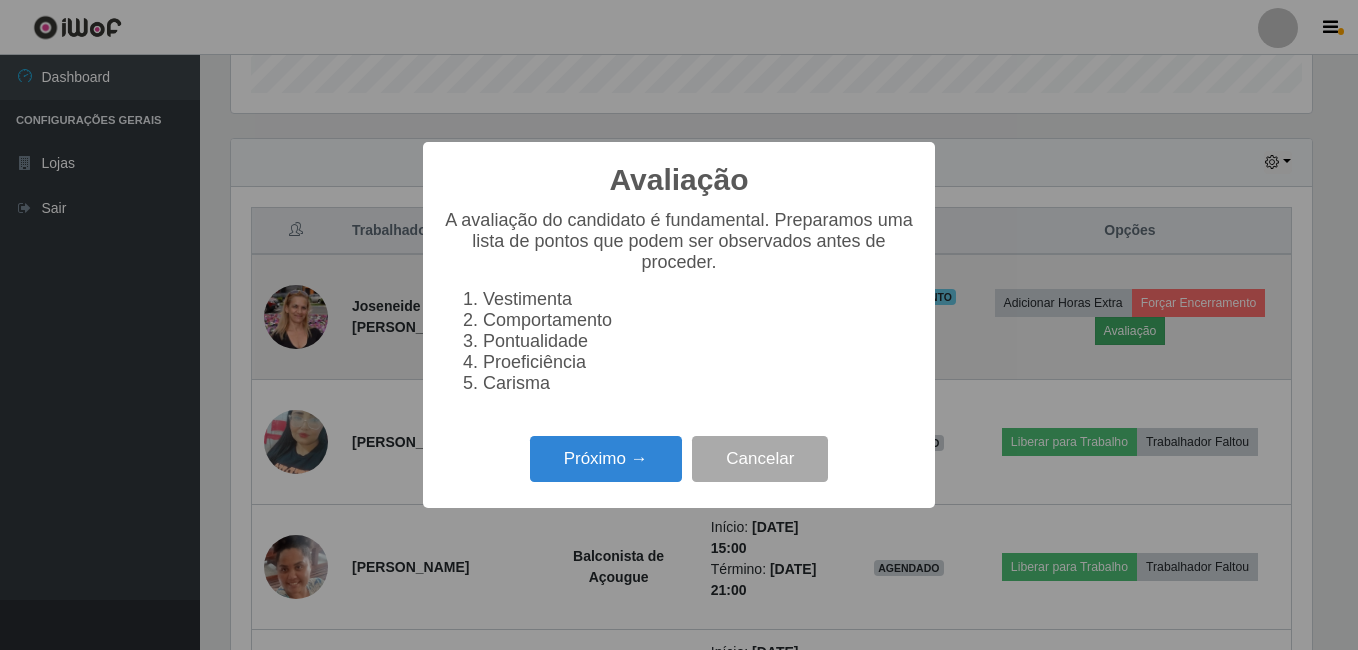 scroll, scrollTop: 999585, scrollLeft: 998919, axis: both 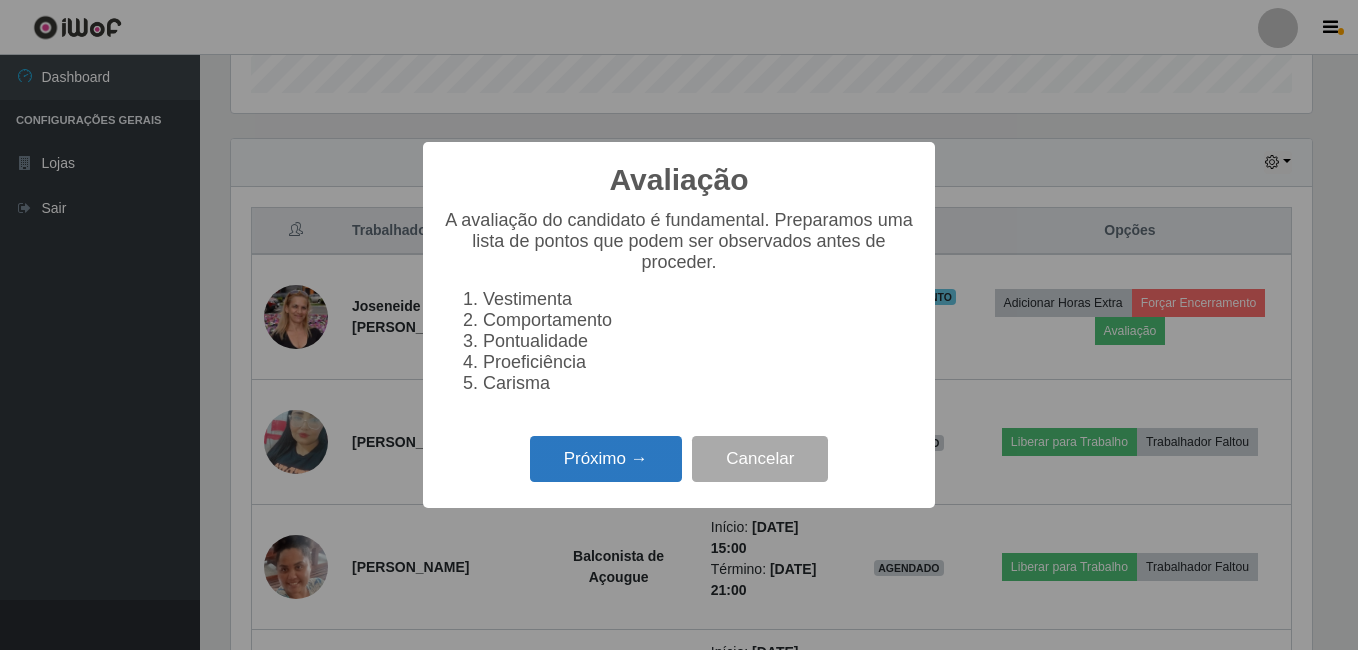 click on "Próximo →" at bounding box center [606, 459] 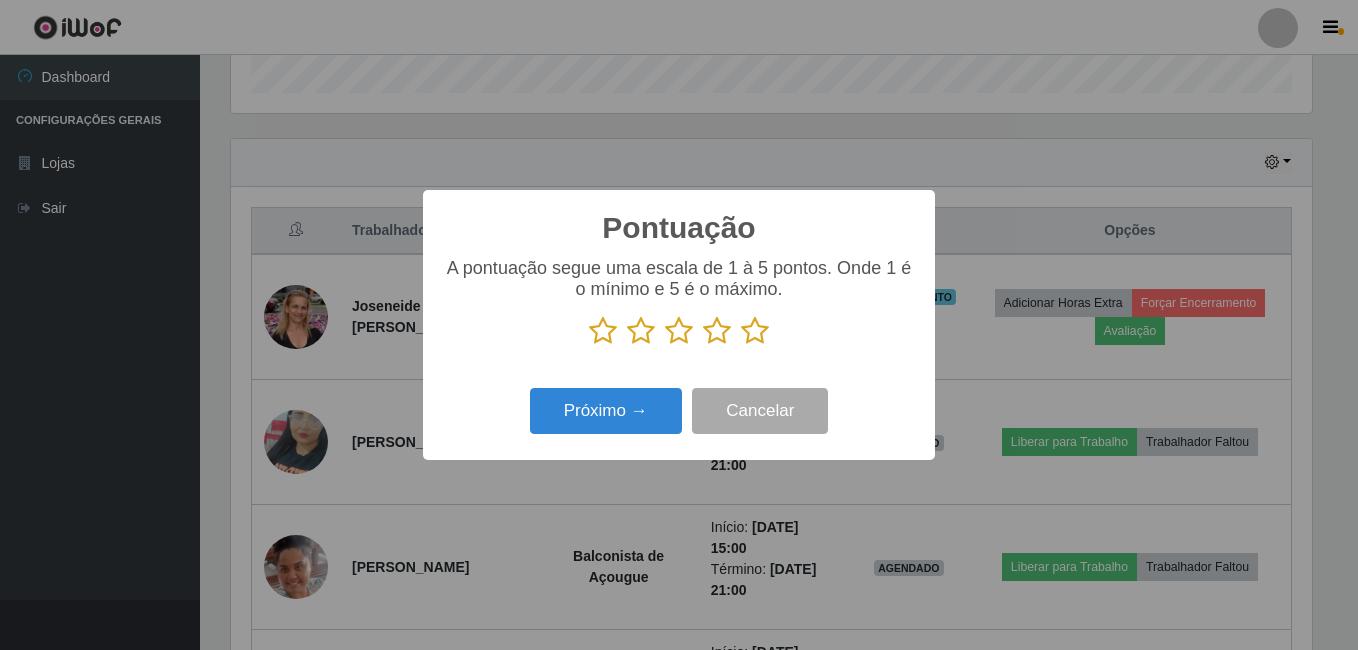 scroll, scrollTop: 999585, scrollLeft: 998919, axis: both 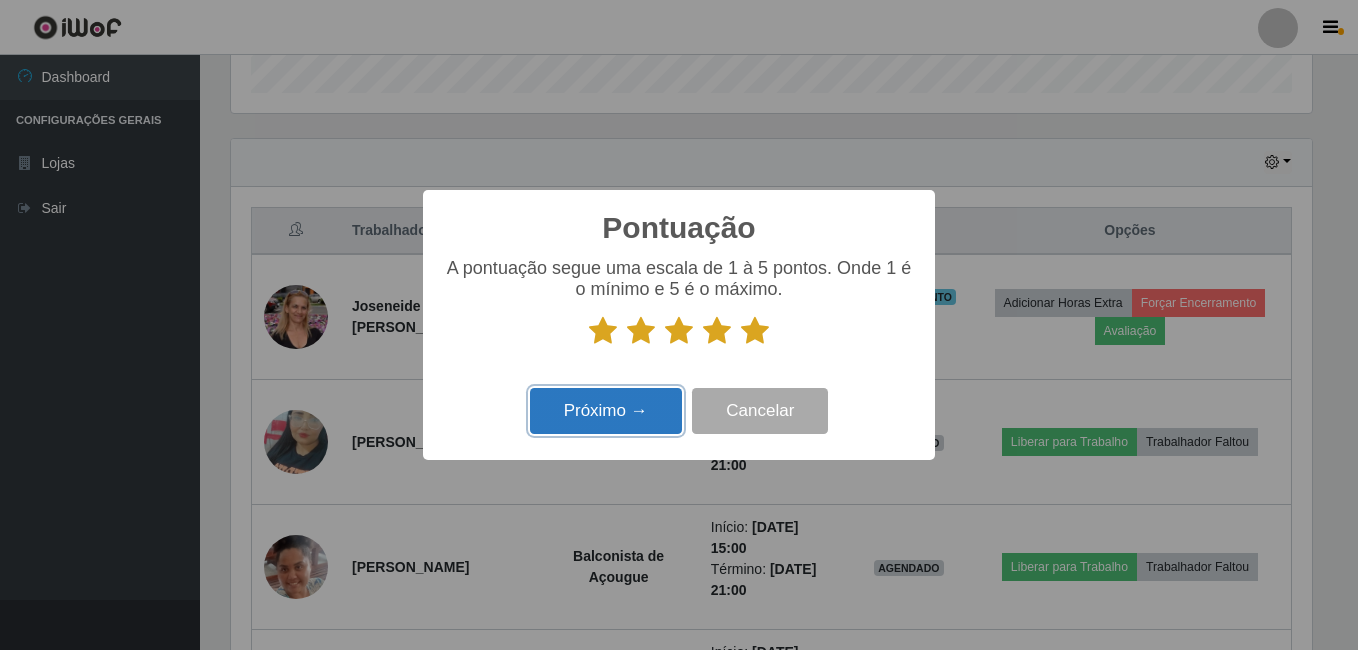 click on "Próximo →" at bounding box center (606, 411) 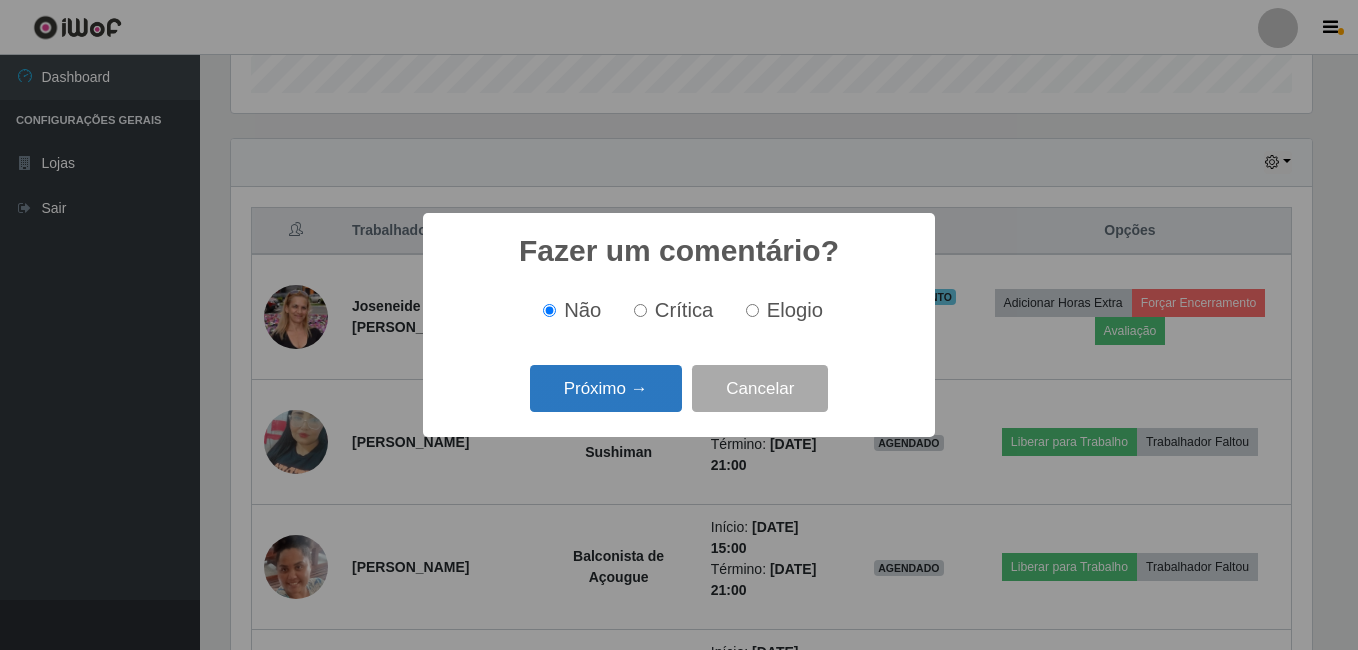 click on "Próximo →" at bounding box center [606, 388] 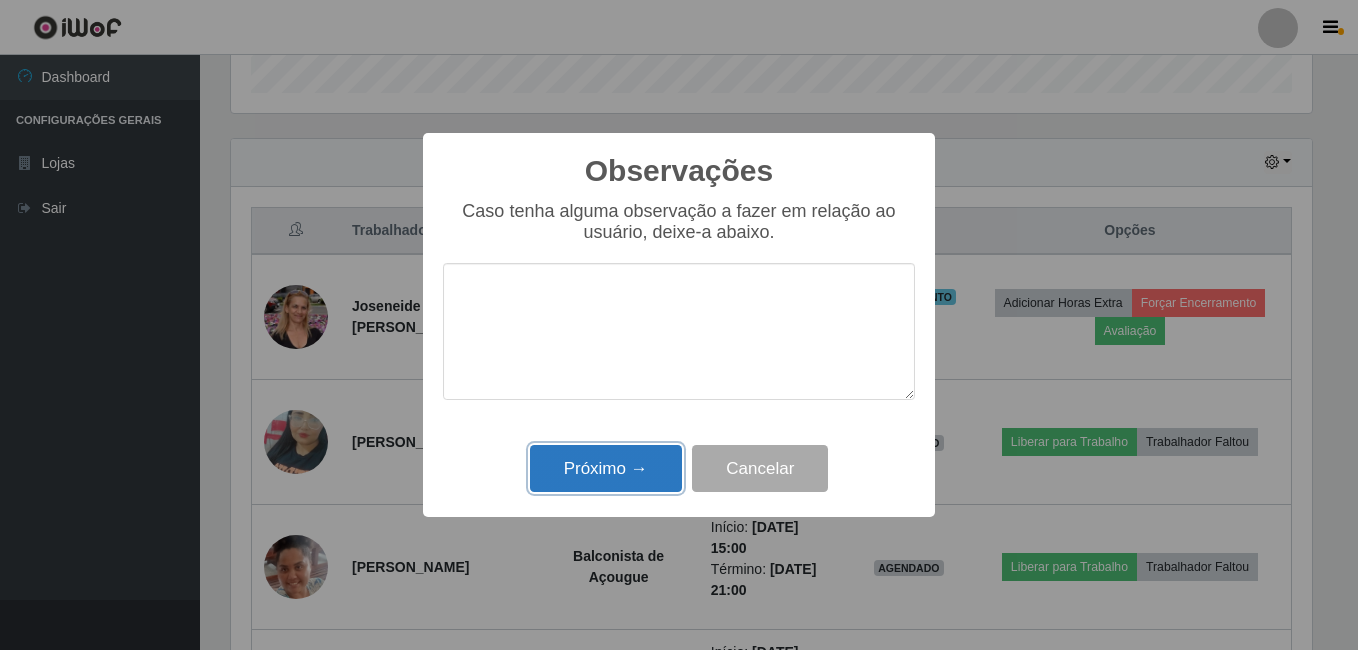 click on "Próximo →" at bounding box center (606, 468) 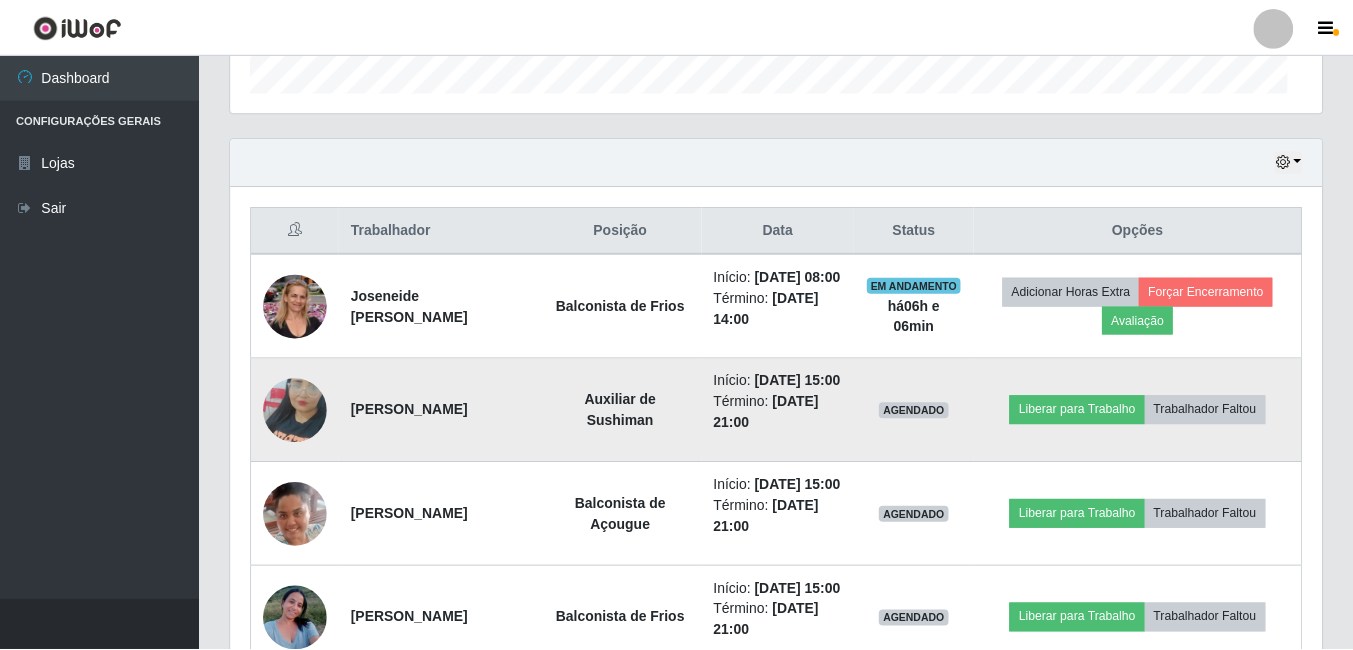 scroll, scrollTop: 999585, scrollLeft: 998909, axis: both 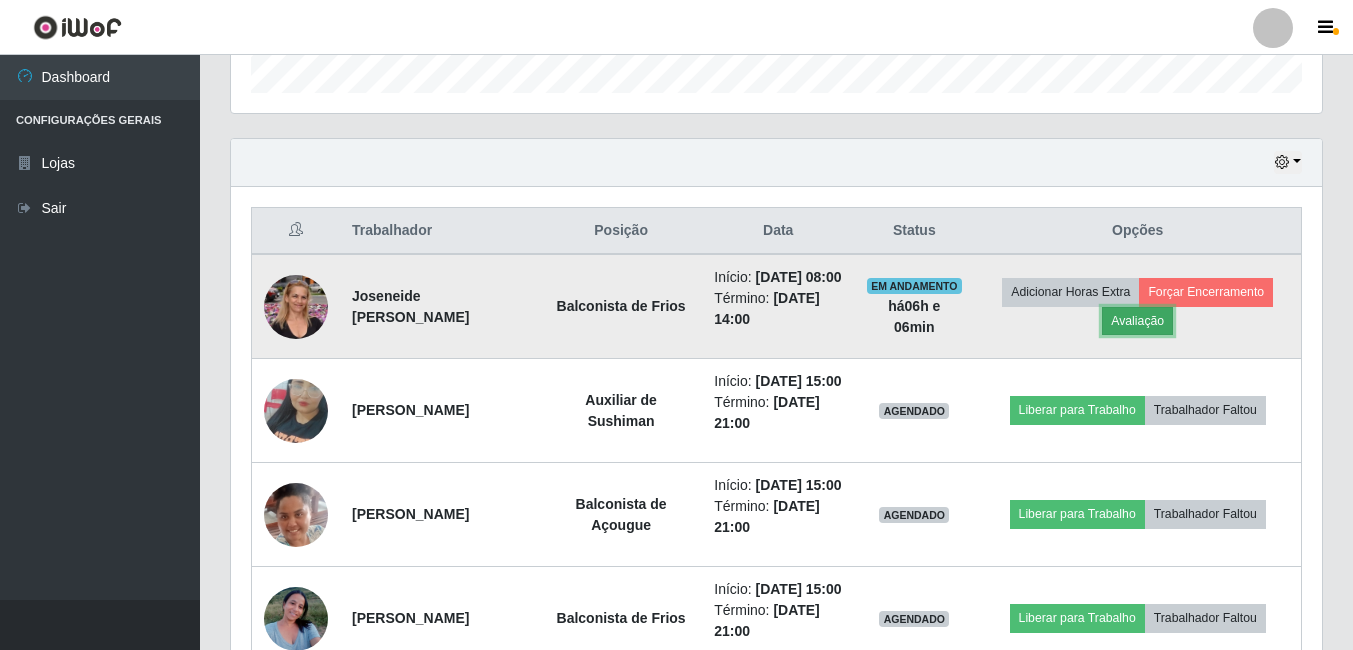 click on "Avaliação" at bounding box center (1137, 321) 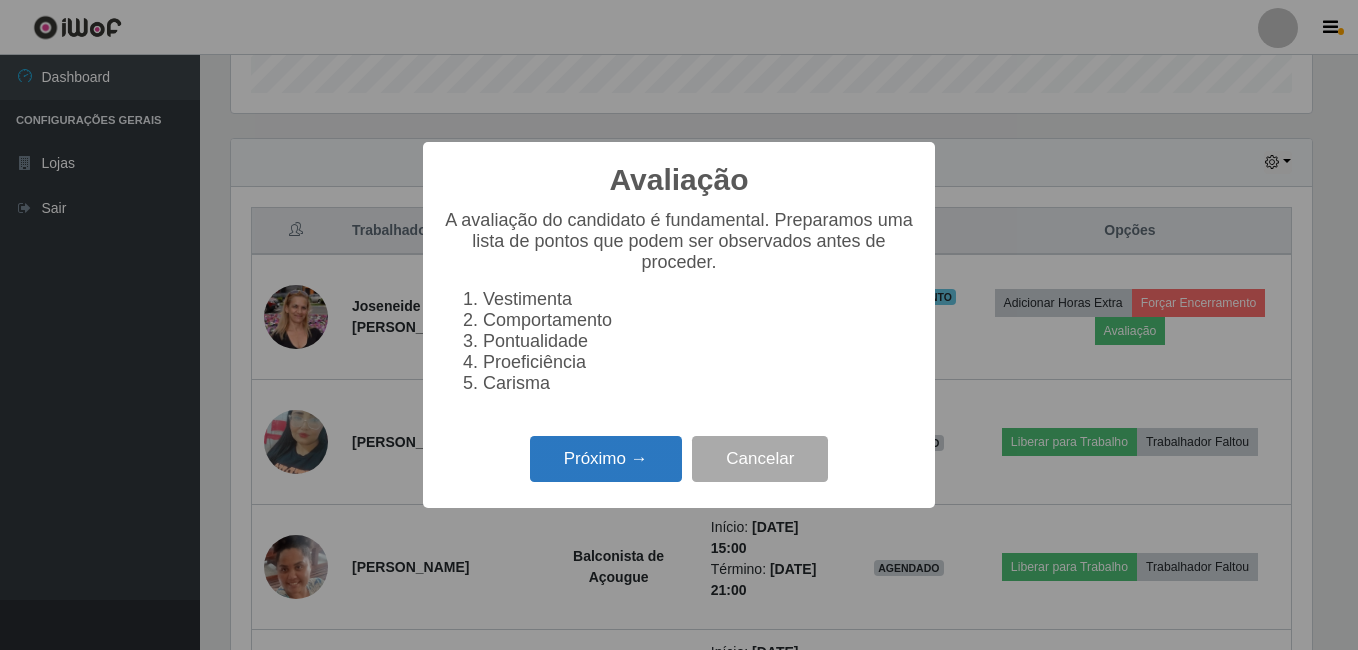 click on "Próximo →" at bounding box center (606, 459) 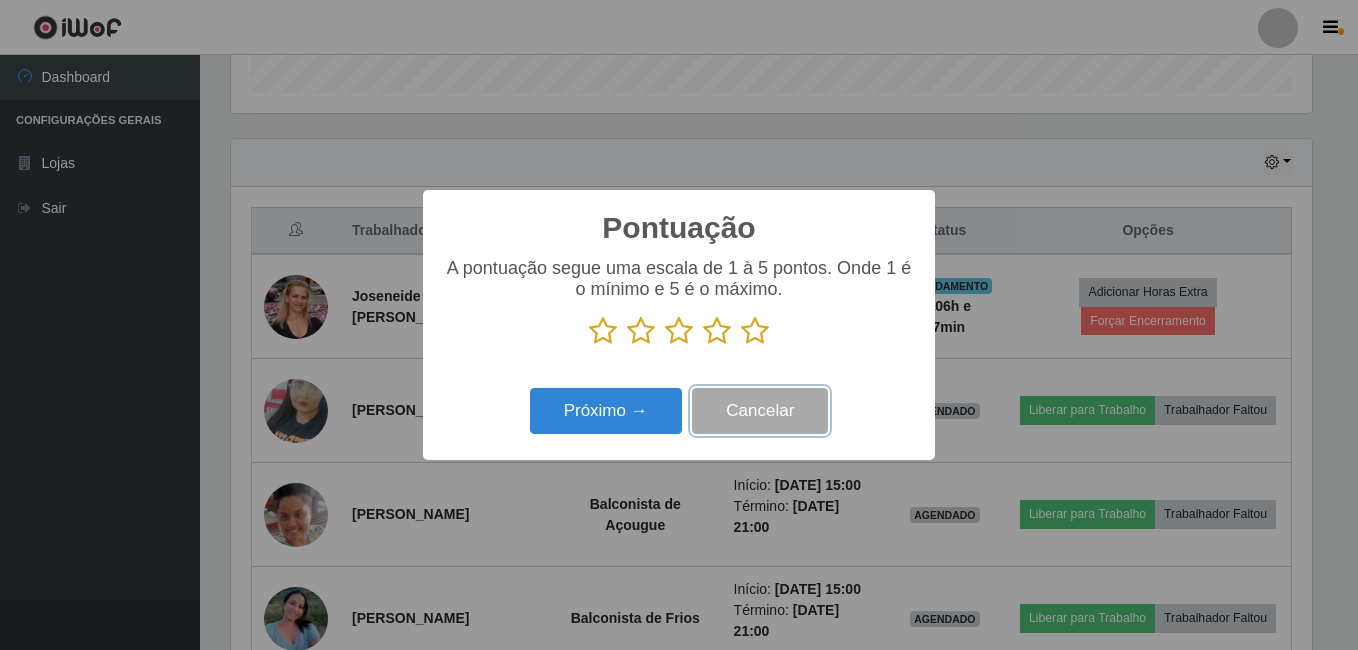 drag, startPoint x: 755, startPoint y: 422, endPoint x: 762, endPoint y: 449, distance: 27.89265 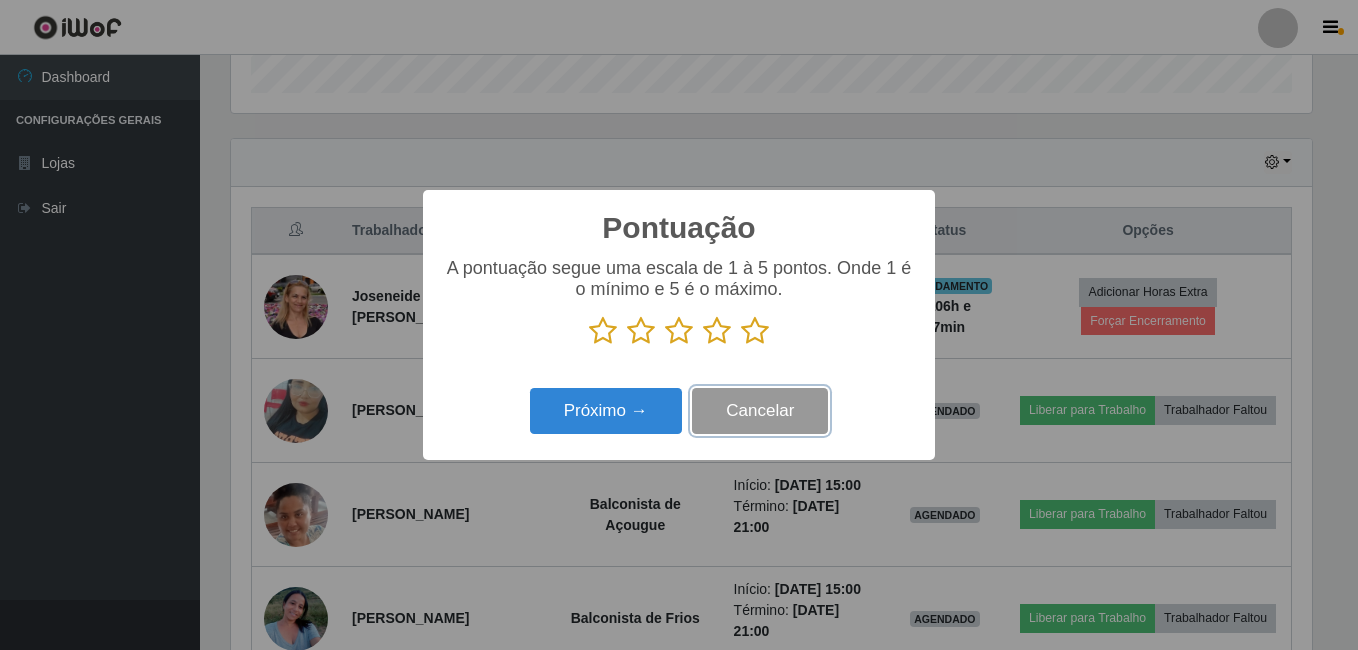 click on "Cancelar" at bounding box center (760, 411) 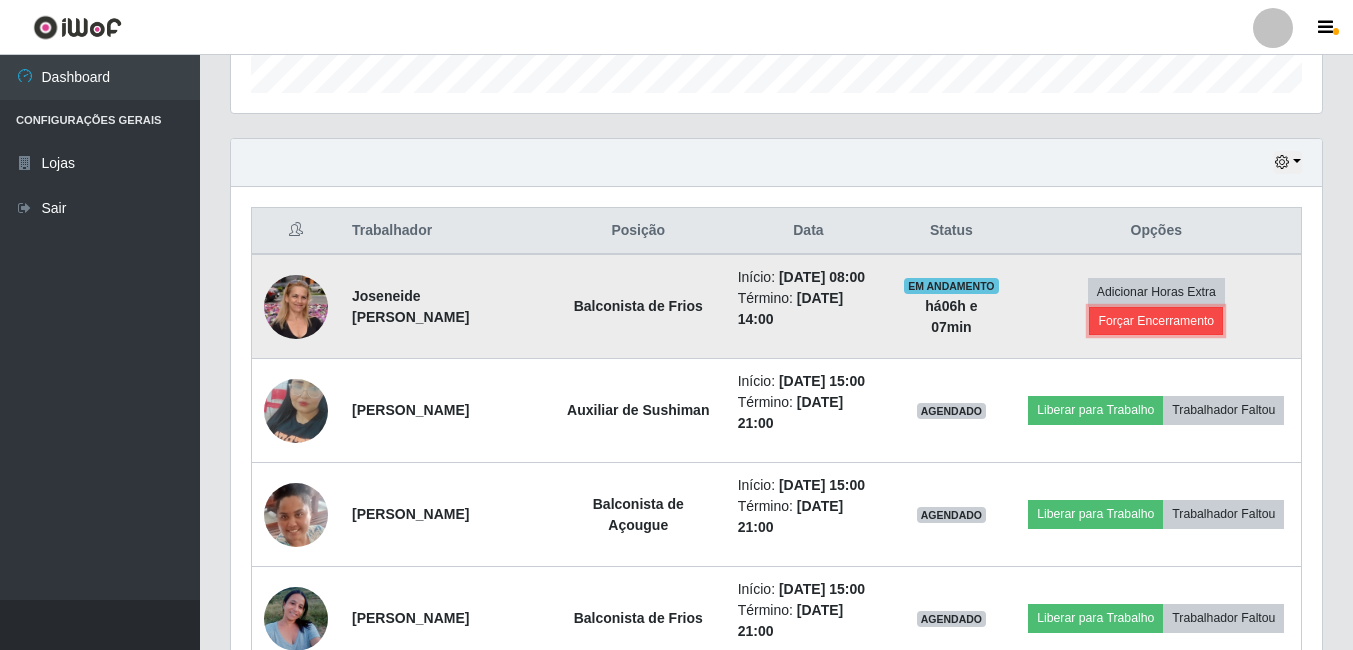 click on "Forçar Encerramento" at bounding box center [1156, 321] 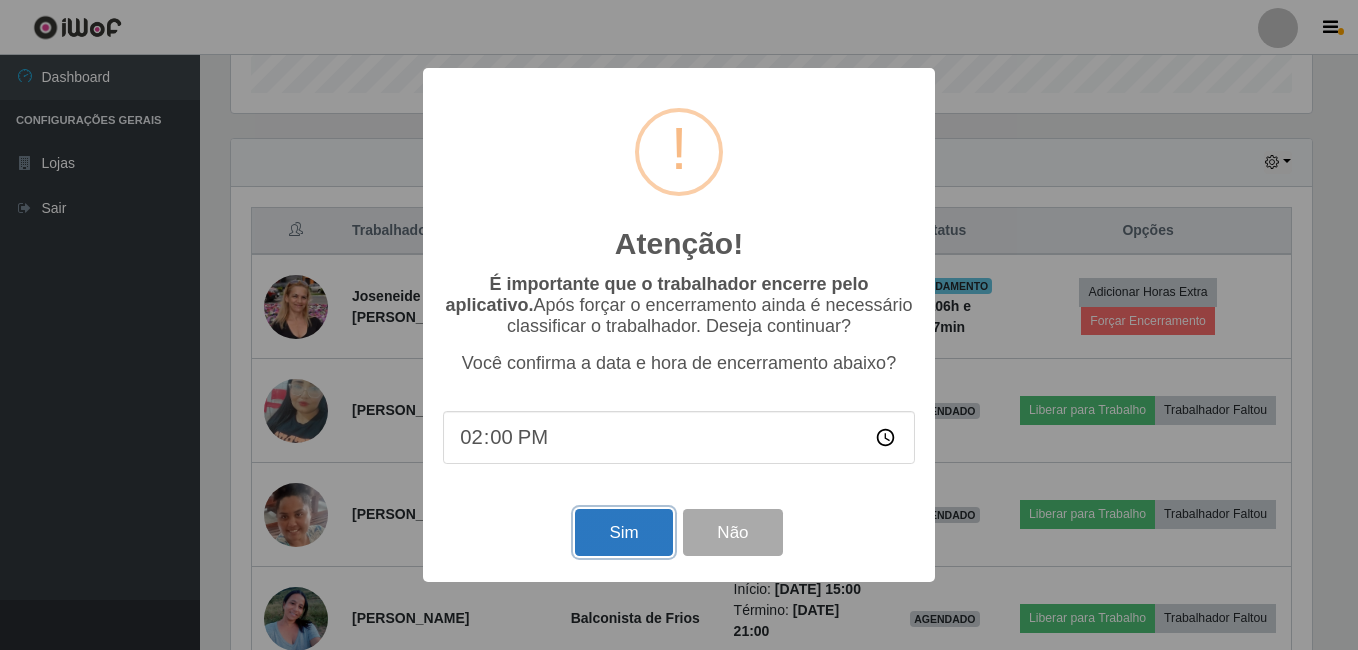 click on "Sim" at bounding box center (623, 532) 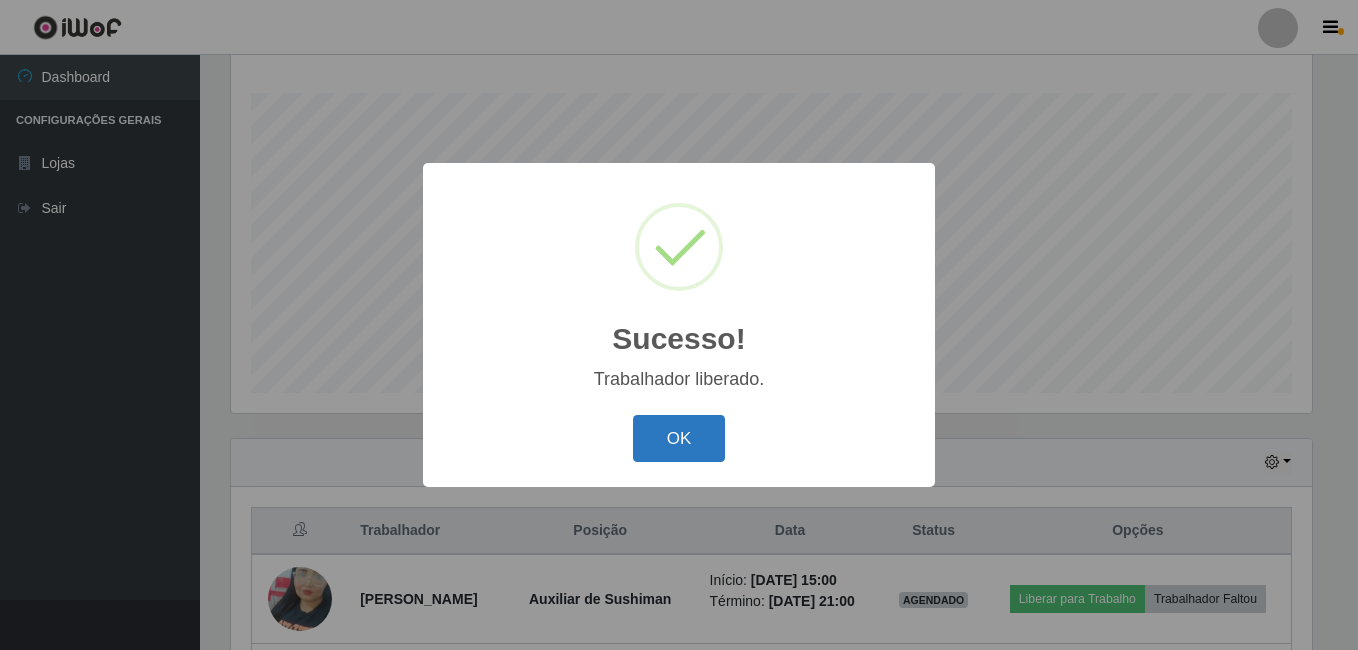 click on "OK" at bounding box center (679, 438) 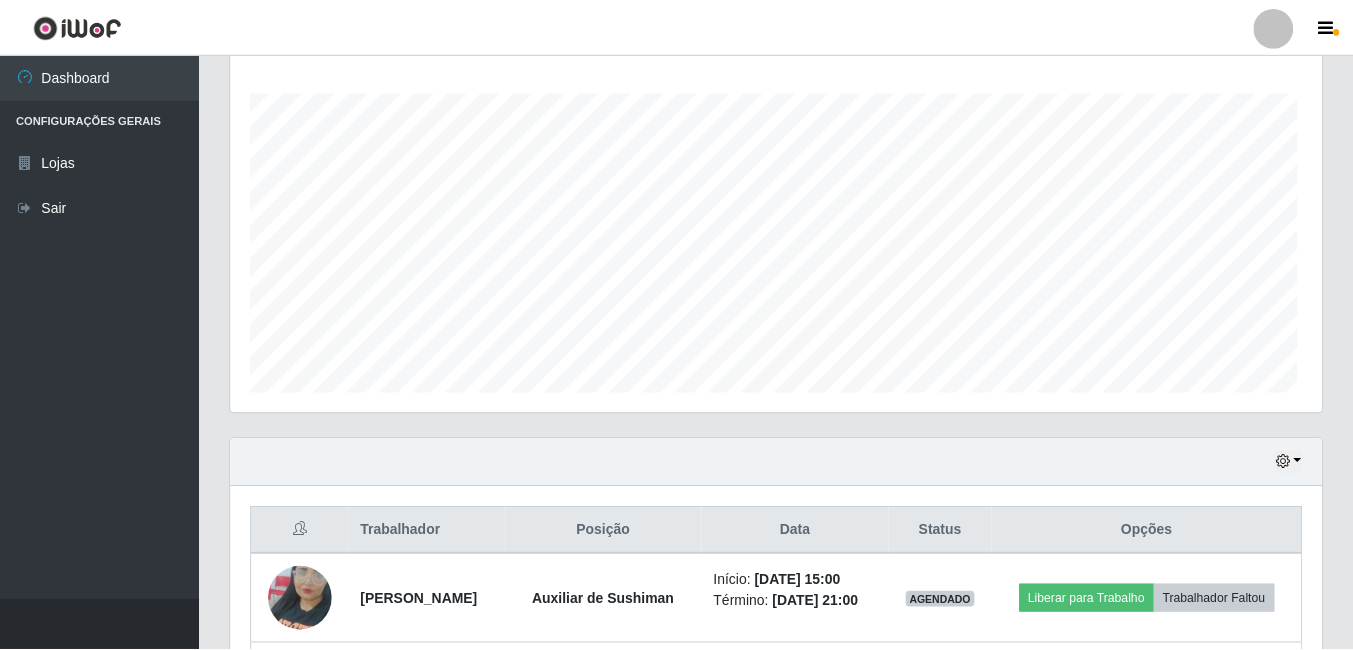 scroll, scrollTop: 999585, scrollLeft: 998909, axis: both 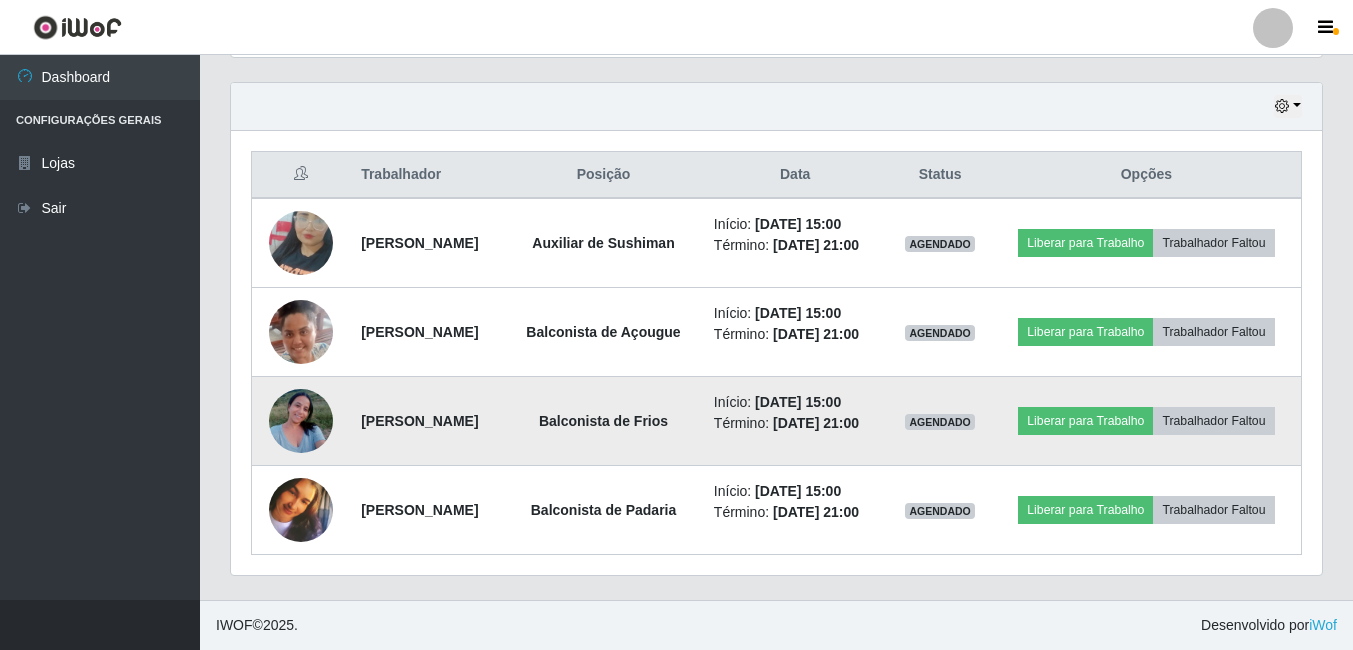 click at bounding box center [301, 420] 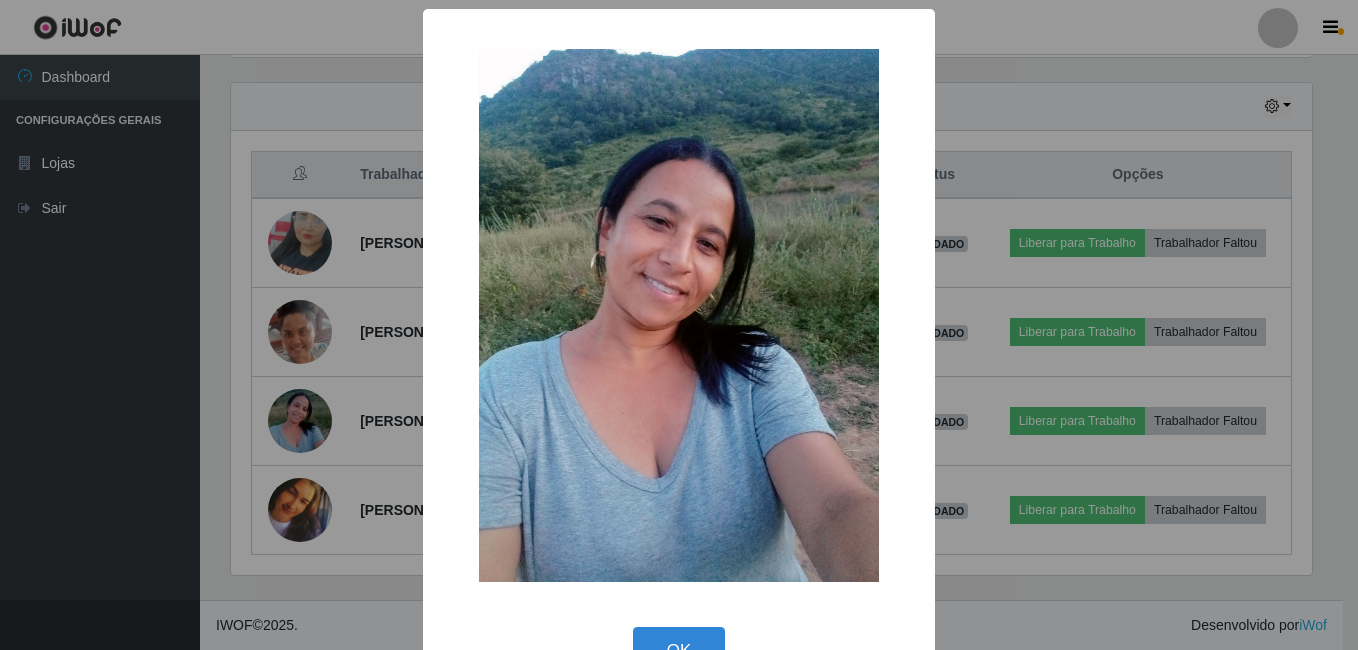 click on "Perfil  Alterar Senha  Sair Dashboard Configurações Gerais   Lojas Sair  Carregando...  Buscar Recarregando em  10   segundos... Loja [Selecione...] Bemais Supermercados - B9 Bessa Função [Selecione...] ASG ASG + ASG ++ Auxiliar de Estoque Auxiliar de [GEOGRAPHIC_DATA] + Auxiliar de [GEOGRAPHIC_DATA] ++ Auxiliar de Sushiman Auxiliar de Sushiman+ Auxiliar de Sushiman++ Balconista de Açougue  Balconista de Açougue + Balconista de Açougue ++ Balconista de Frios Balconista de Frios + Balconista de Frios ++ Balconista de Padaria  Balconista de Padaria + Balconista de Padaria ++ Embalador Embalador + Embalador ++ Operador de Caixa Operador de Caixa + Operador de Caixa ++ Repositor  Repositor + Repositor ++ Repositor de Hortifruti Repositor de Hortifruti + Repositor de Hortifruti ++ Agendamentos Day Month   Hoje 1 dia 3 dias 1 Semana Não encerrados Trabalhador Posição Data Status Opções [PERSON_NAME] Auxiliar de Sushiman   Início:   [DATE] 15:00 Término:   [DATE] 21:00 AGENDADO Liberar para Trabalho   Início:" at bounding box center (679, -14) 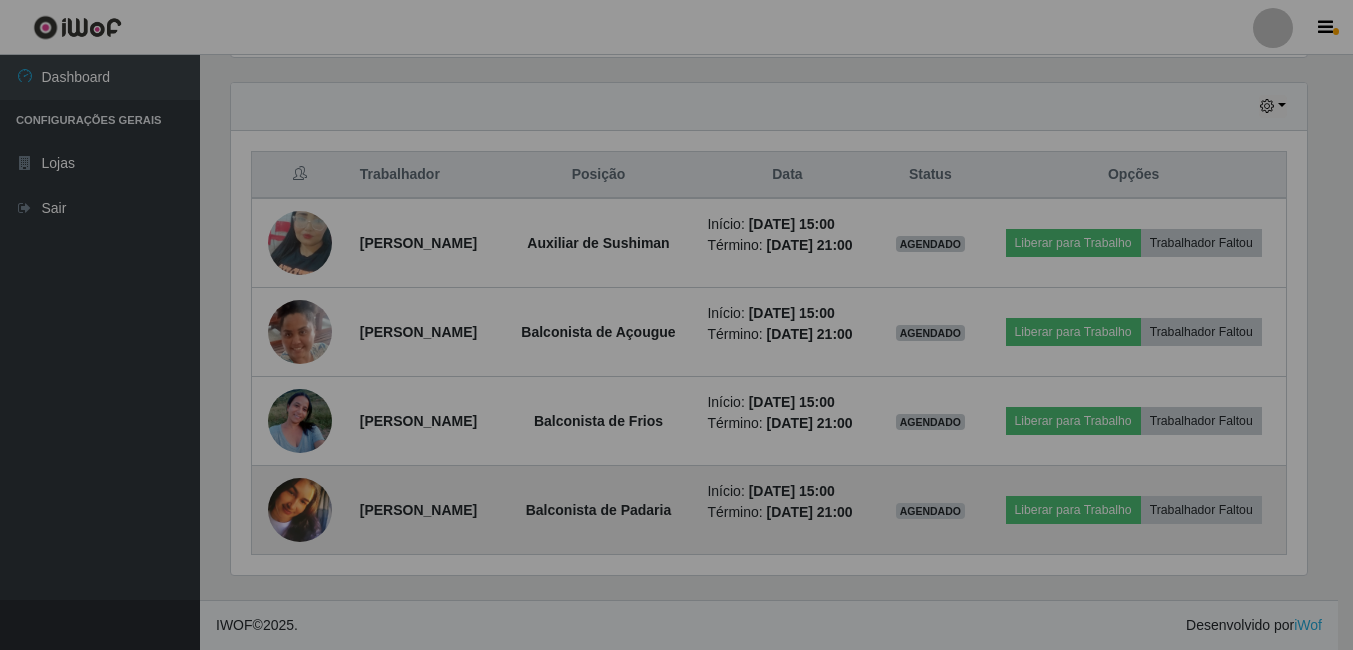 scroll, scrollTop: 999585, scrollLeft: 998909, axis: both 